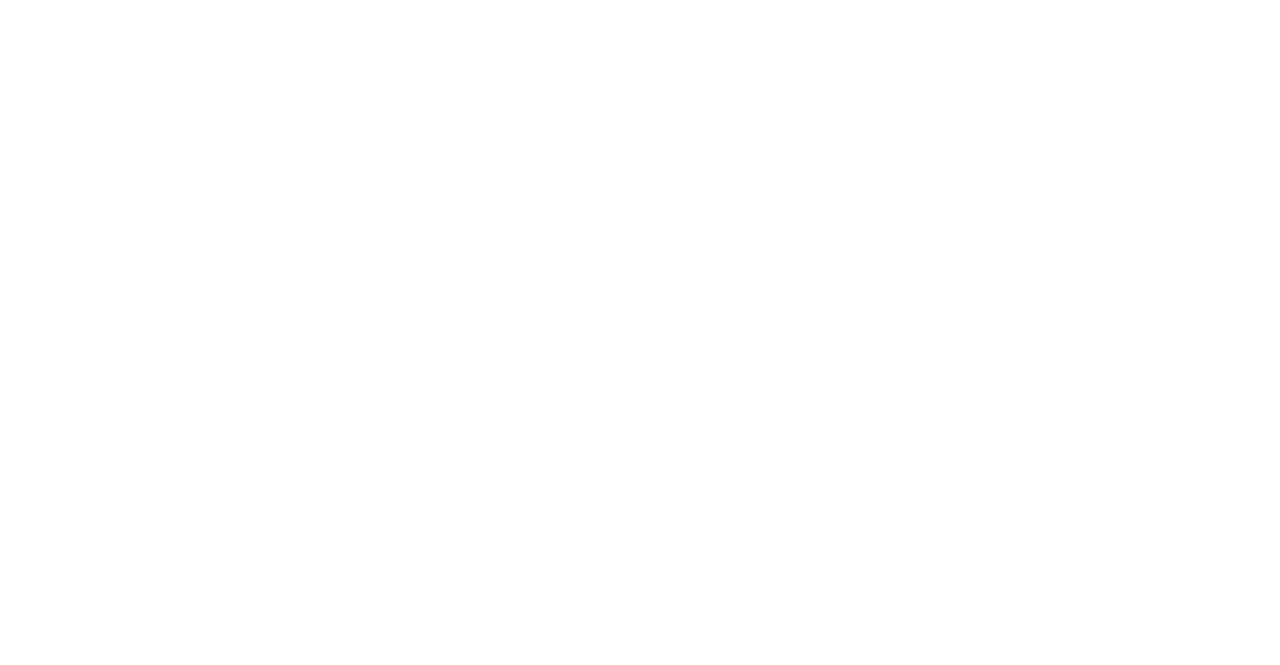 scroll, scrollTop: 0, scrollLeft: 0, axis: both 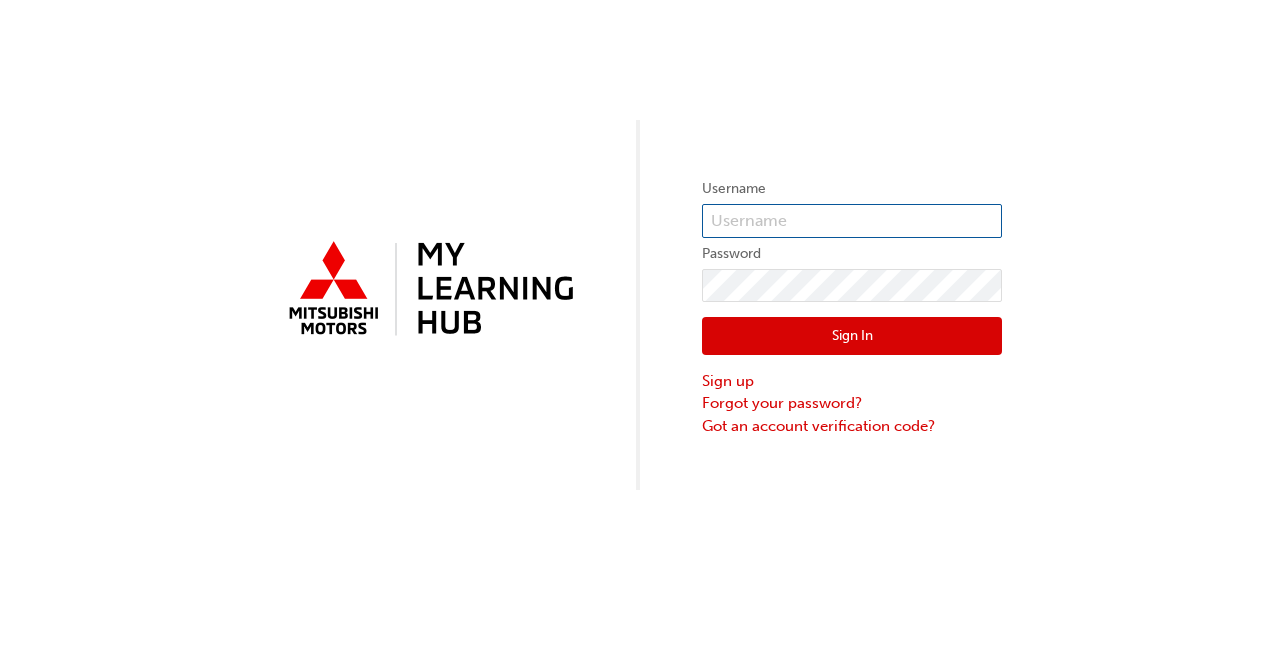 click at bounding box center (852, 221) 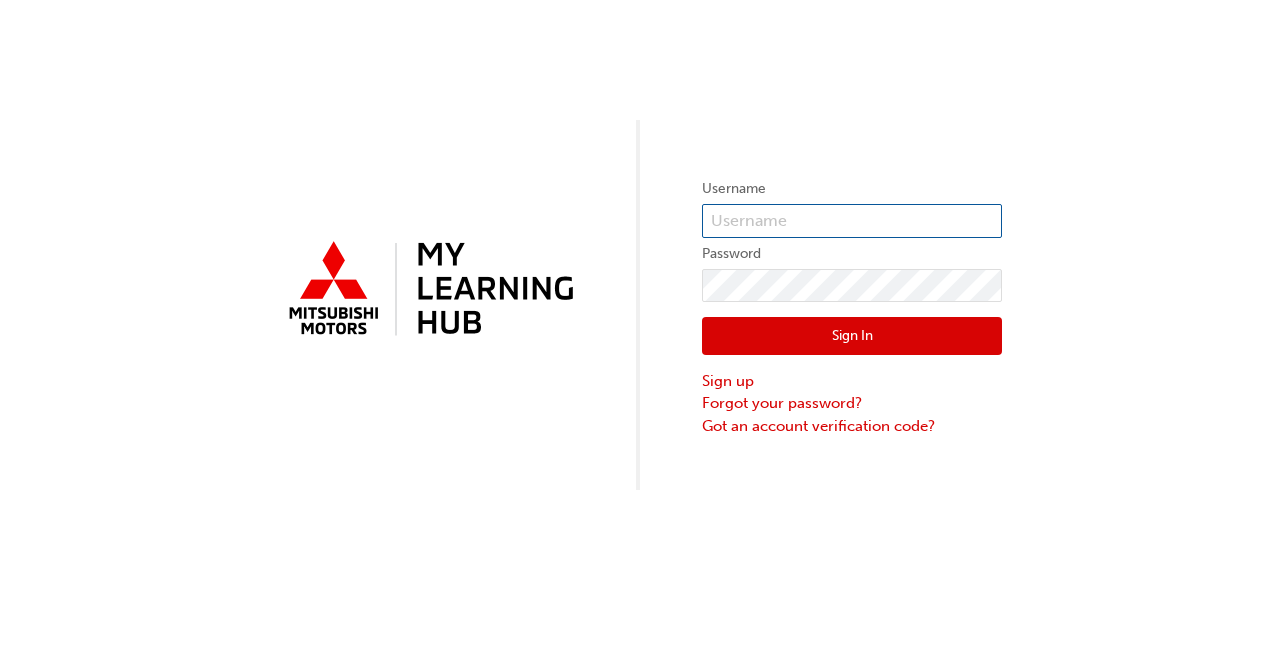 type on "[USERNAME]@example.com" 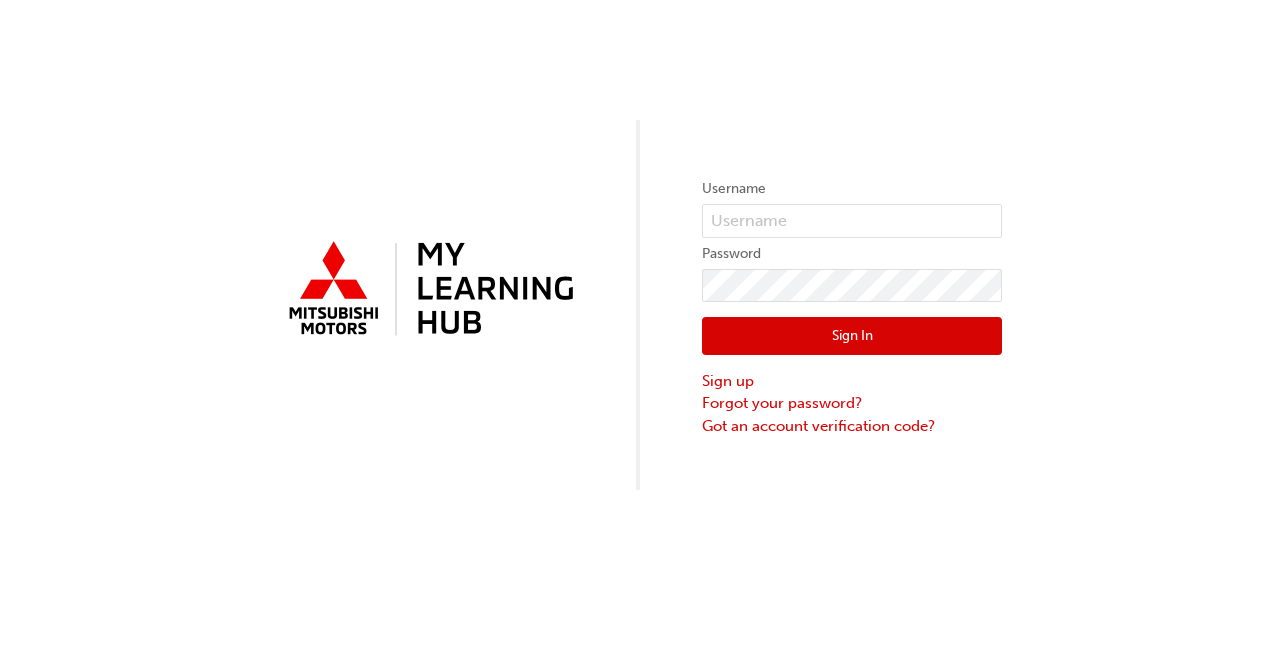 scroll, scrollTop: 0, scrollLeft: 0, axis: both 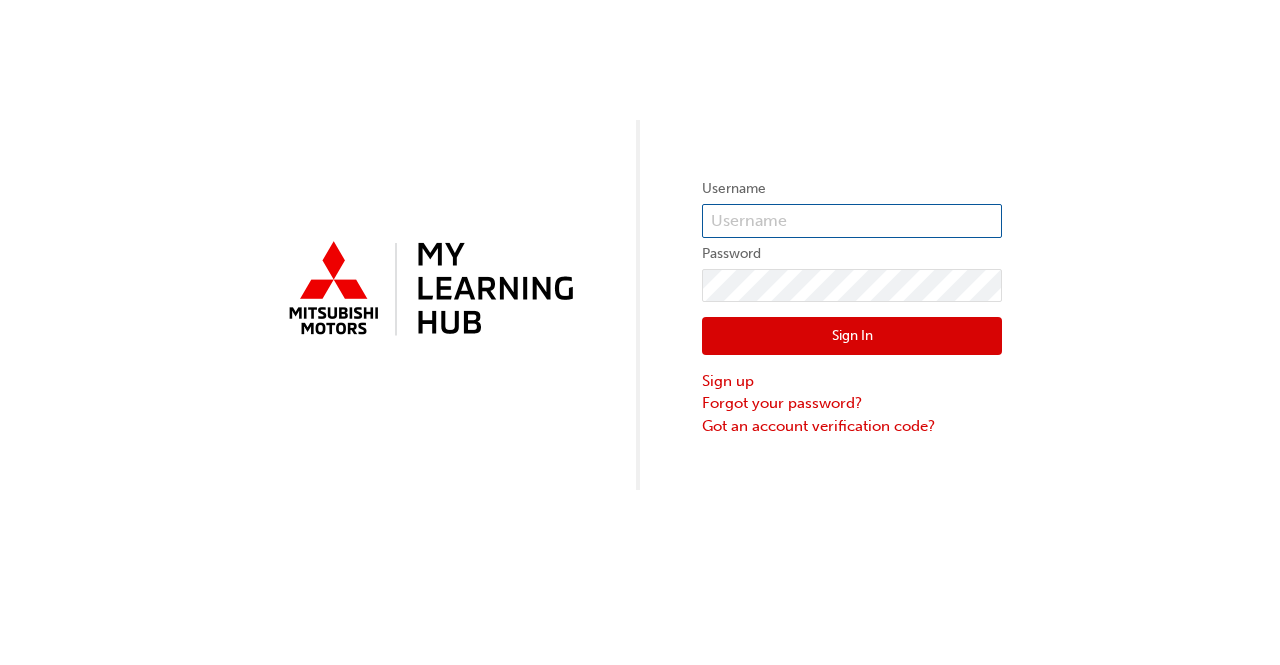 click at bounding box center (852, 221) 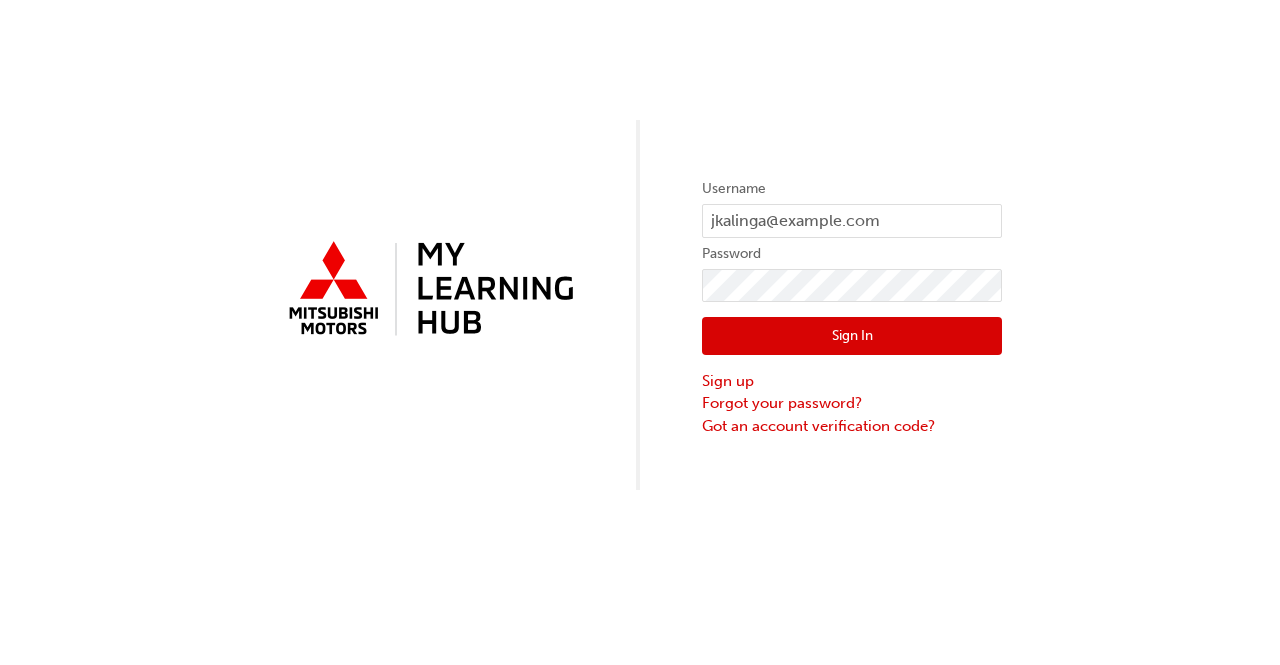 click on "Sign In" at bounding box center [852, 336] 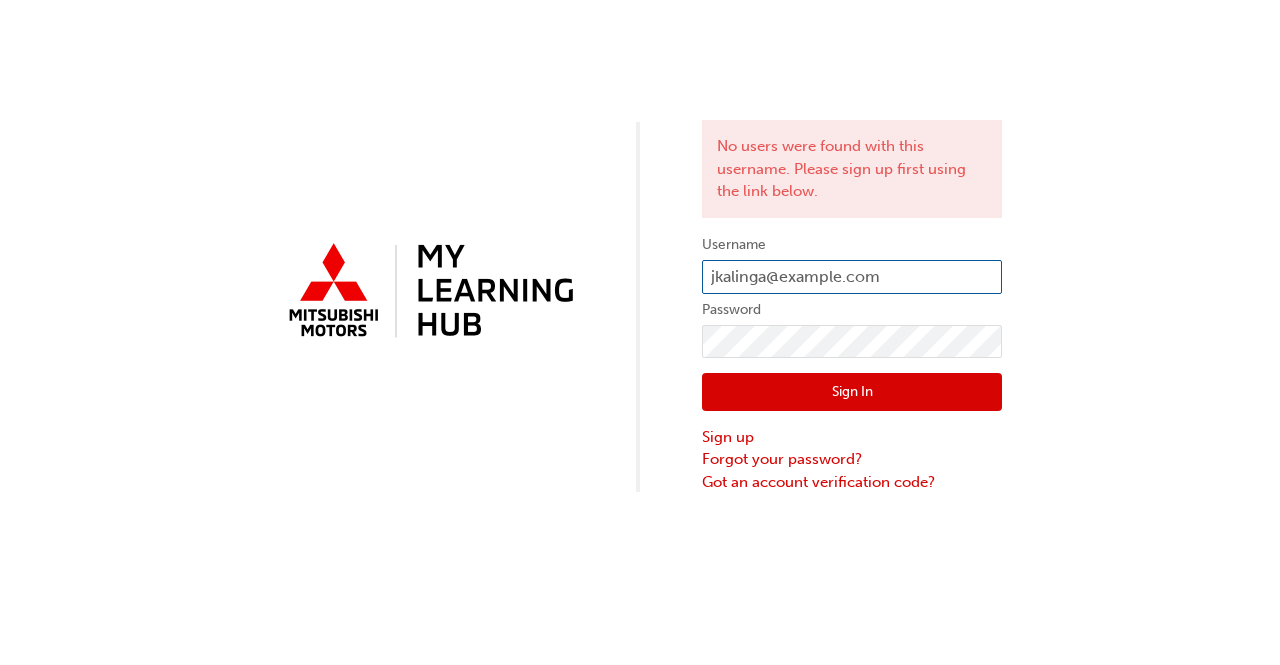 click on "[USERNAME]@example.com" at bounding box center (852, 277) 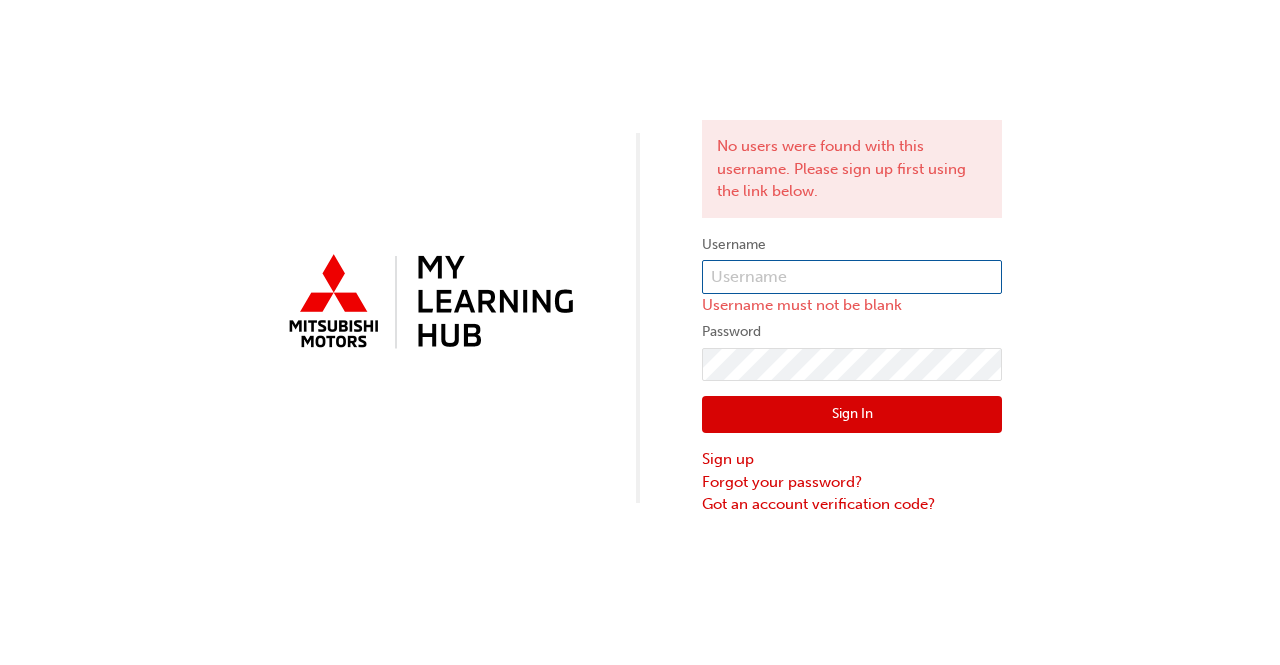 paste on "0005983212" 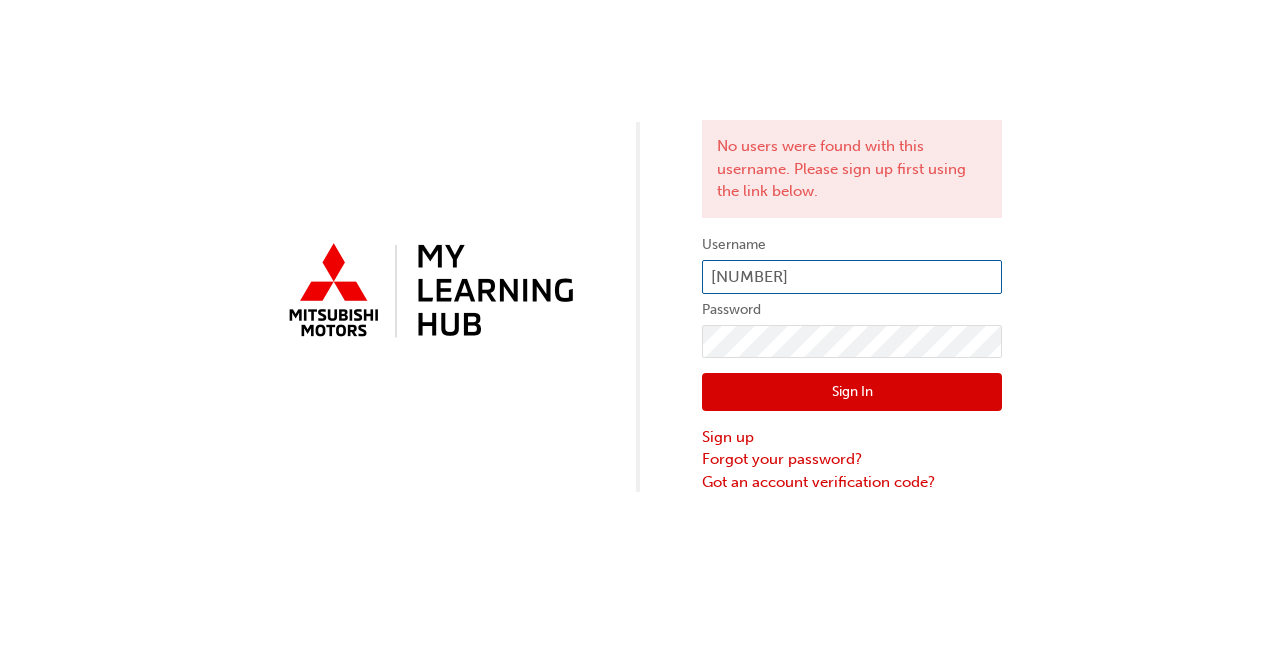 click on "Sign In" at bounding box center [852, 392] 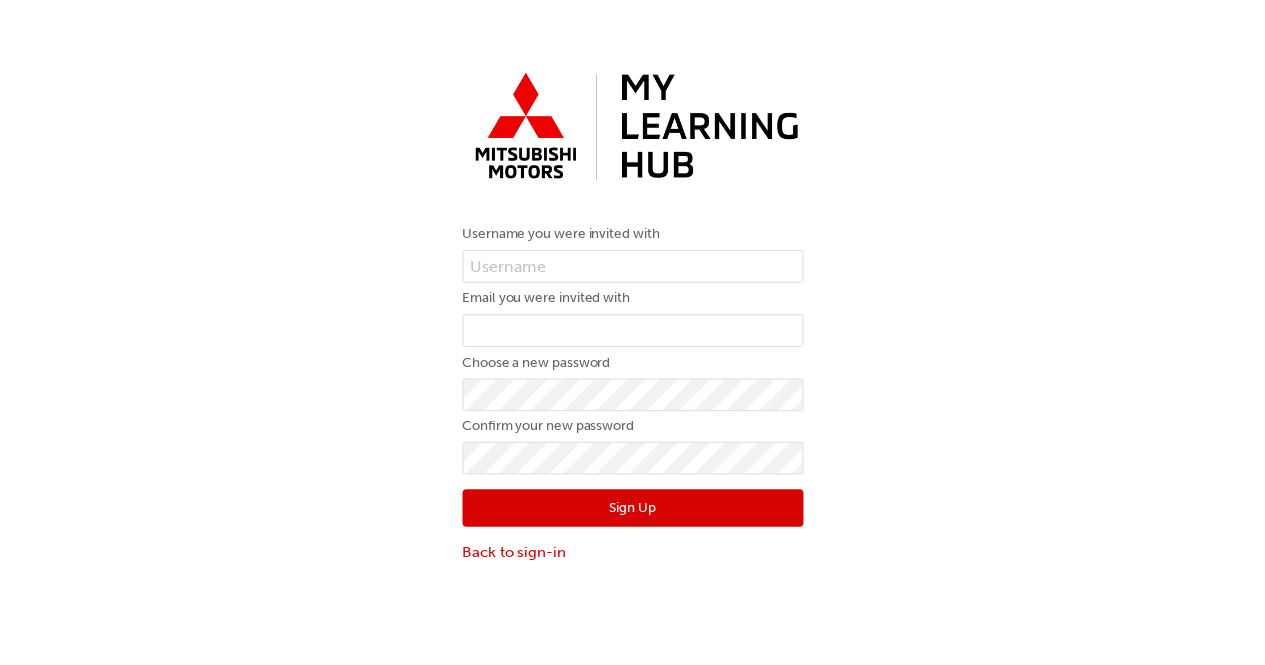 scroll, scrollTop: 0, scrollLeft: 0, axis: both 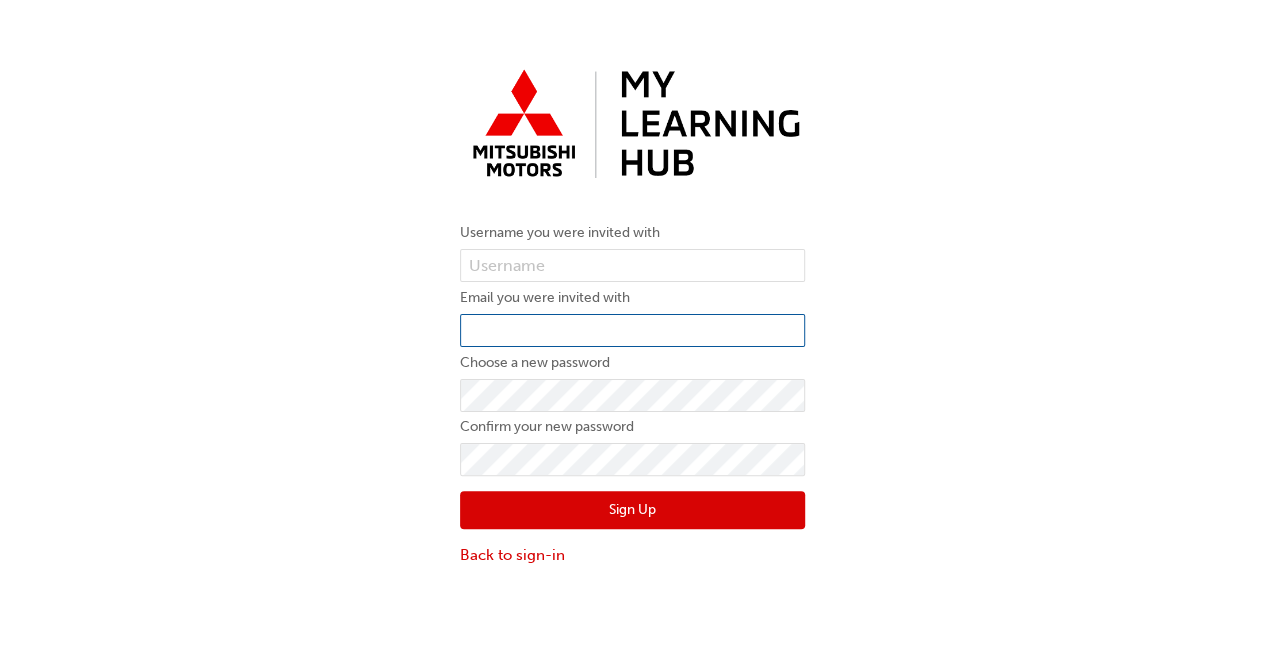click at bounding box center (632, 331) 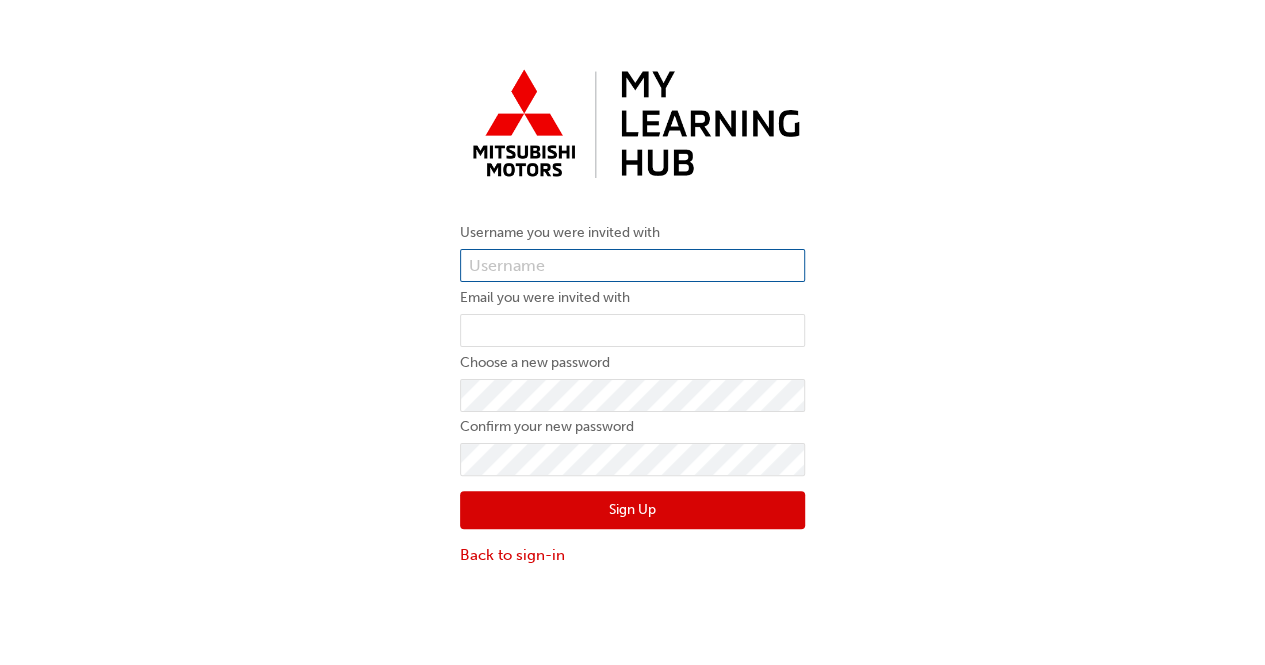 click at bounding box center [632, 266] 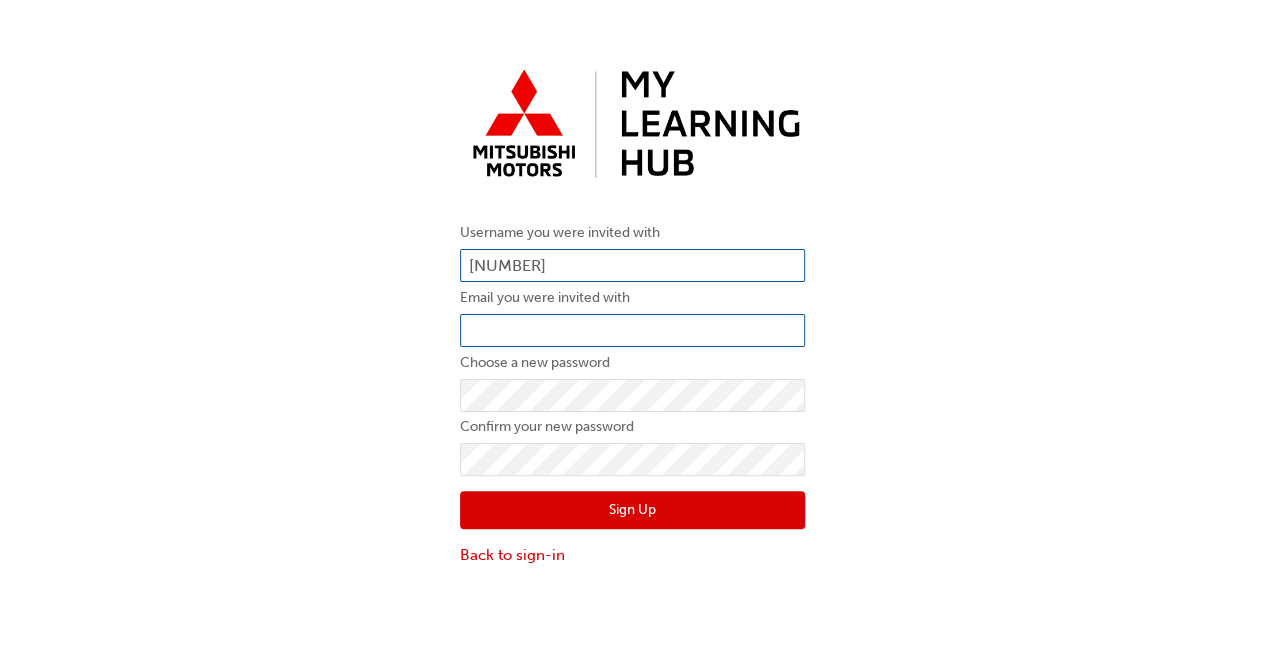 type on "5983212000" 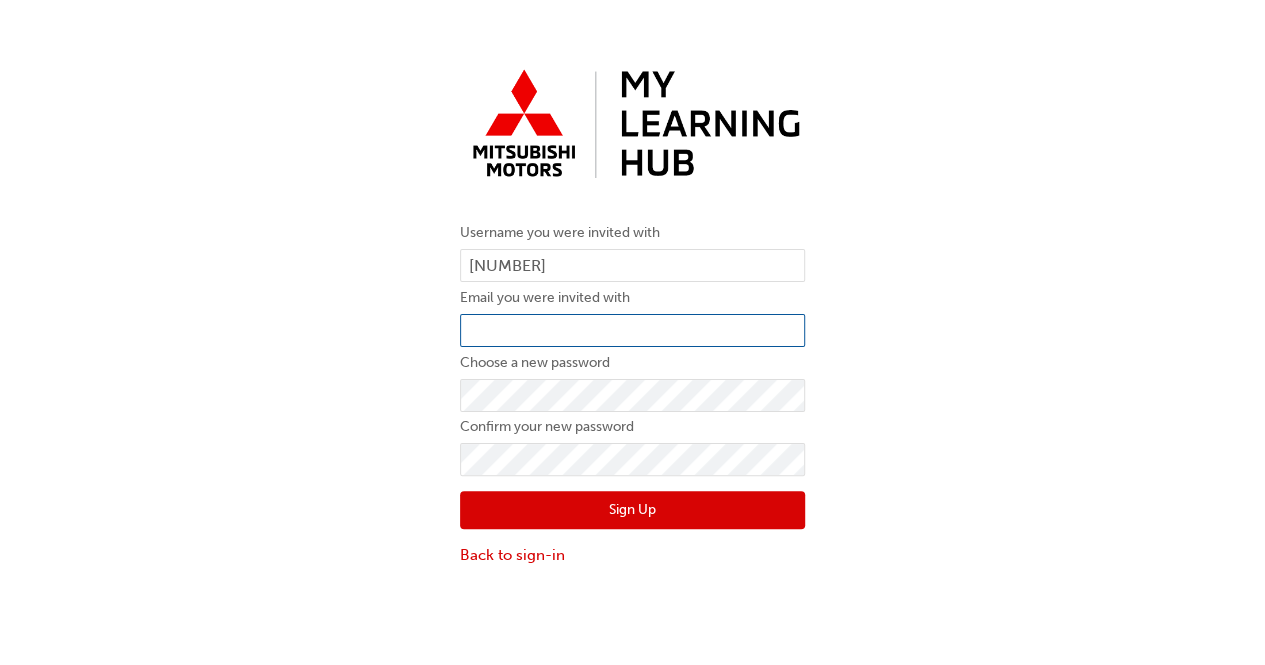 click at bounding box center [632, 331] 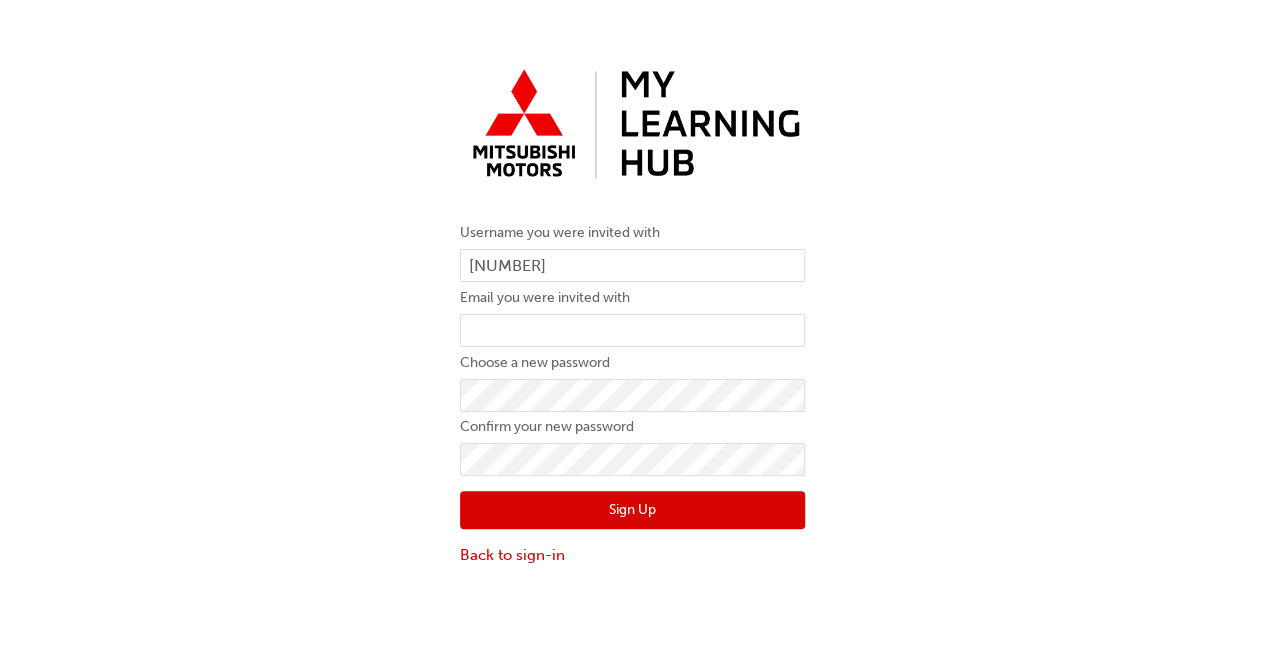 click at bounding box center [632, 125] 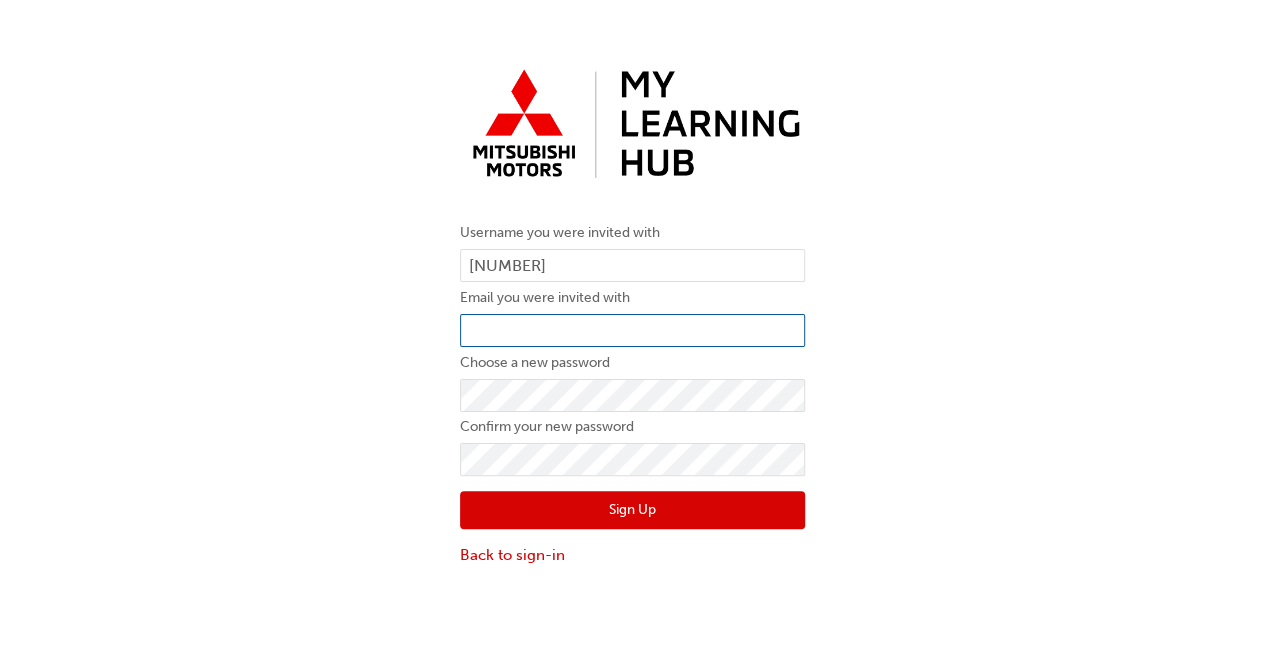 click at bounding box center (632, 331) 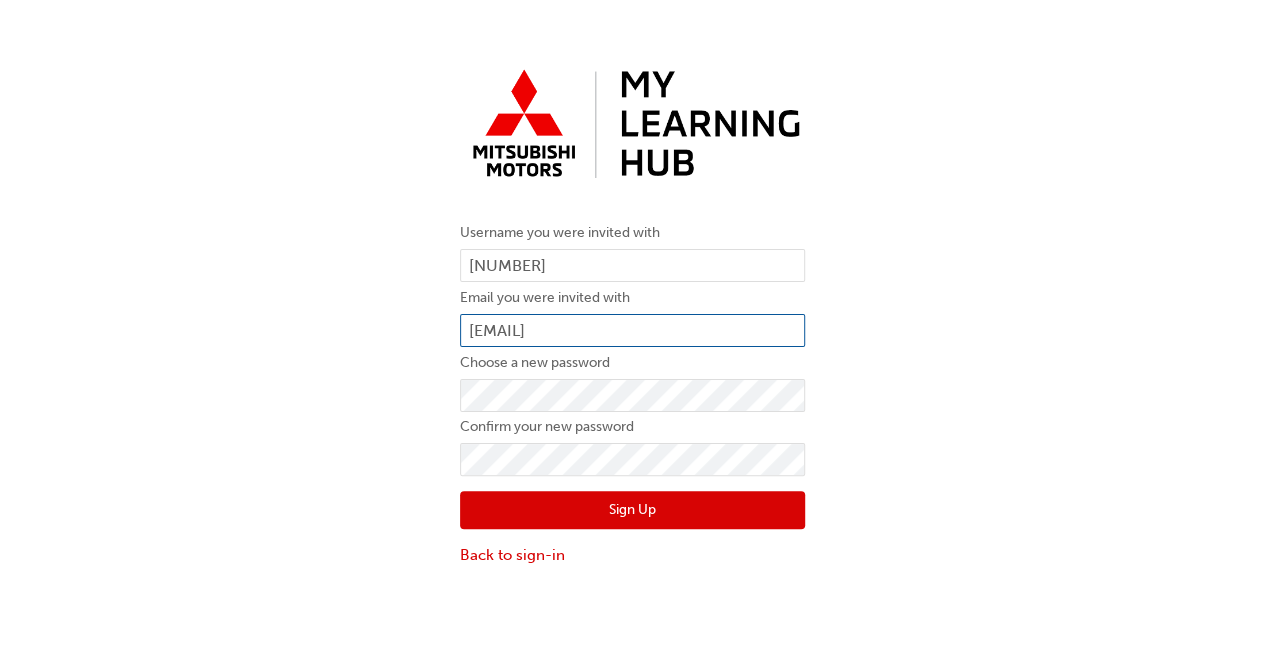 click on "jkalinga@australianmotors.co" at bounding box center [632, 331] 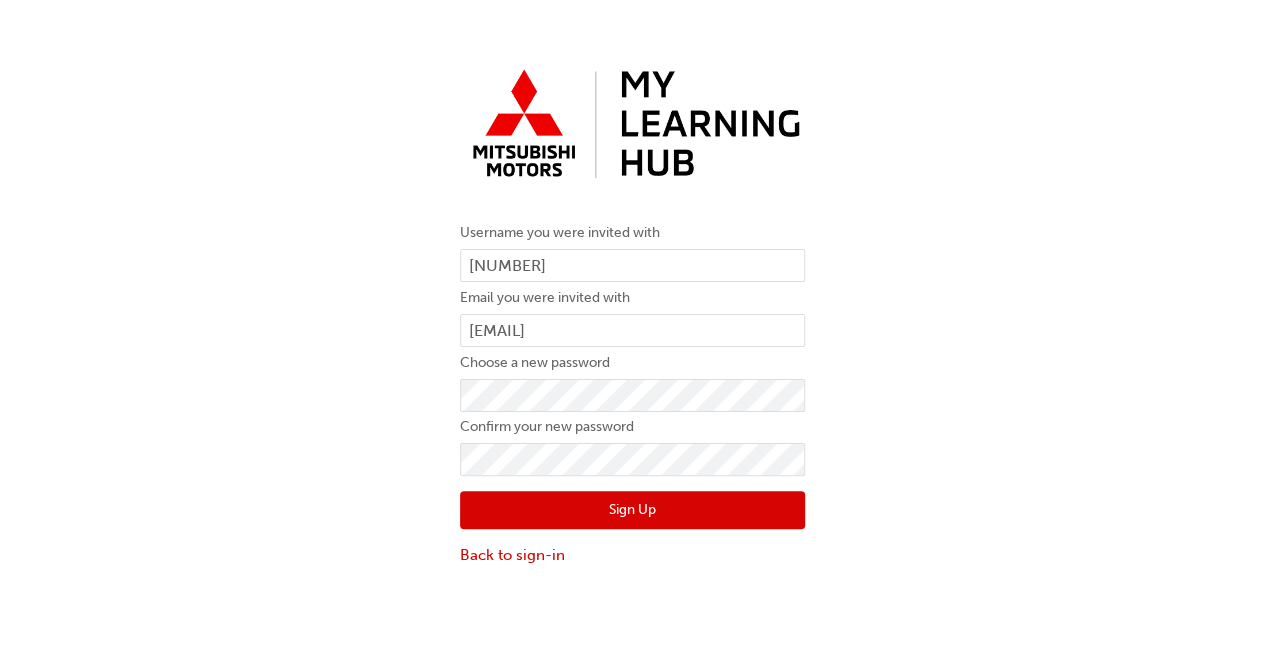 click on "Sign Up" at bounding box center [632, 510] 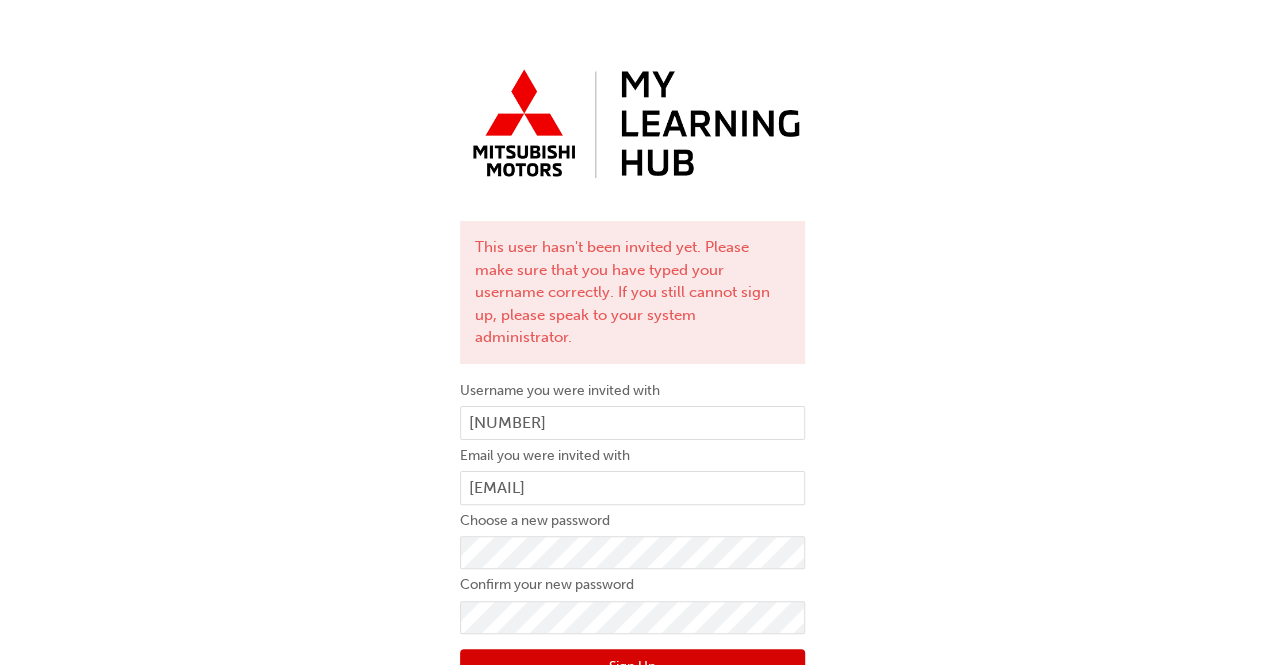 scroll, scrollTop: 49, scrollLeft: 0, axis: vertical 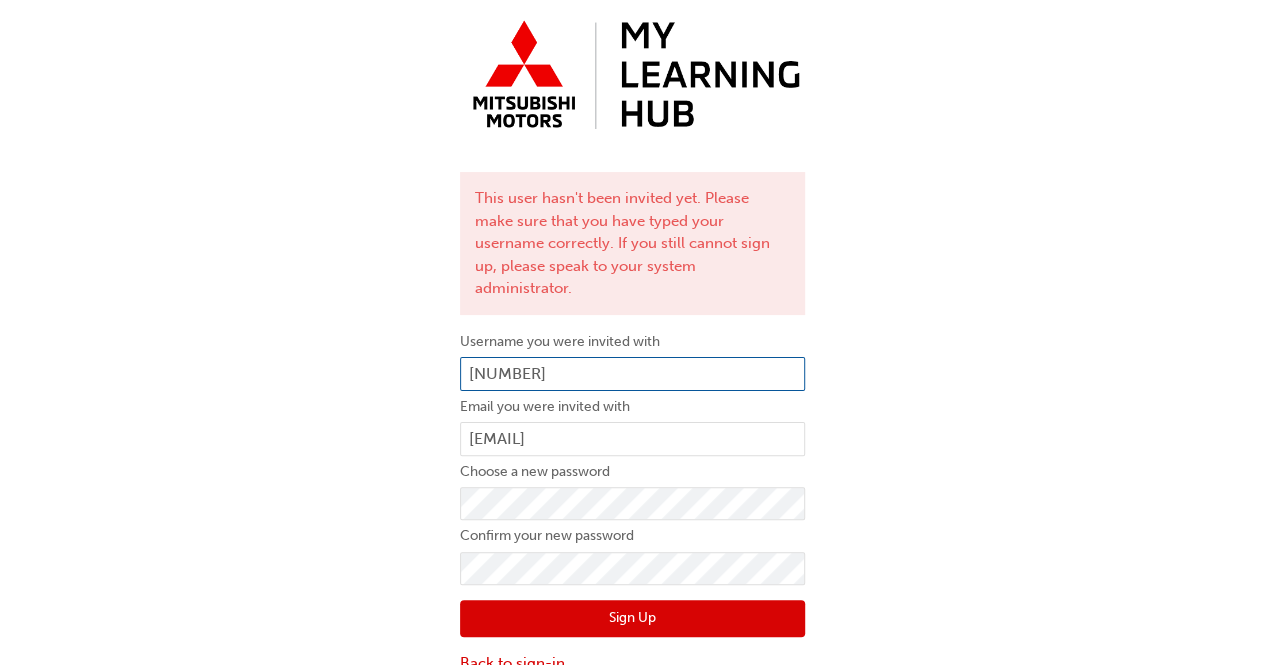 click on "5983212000" at bounding box center (632, 374) 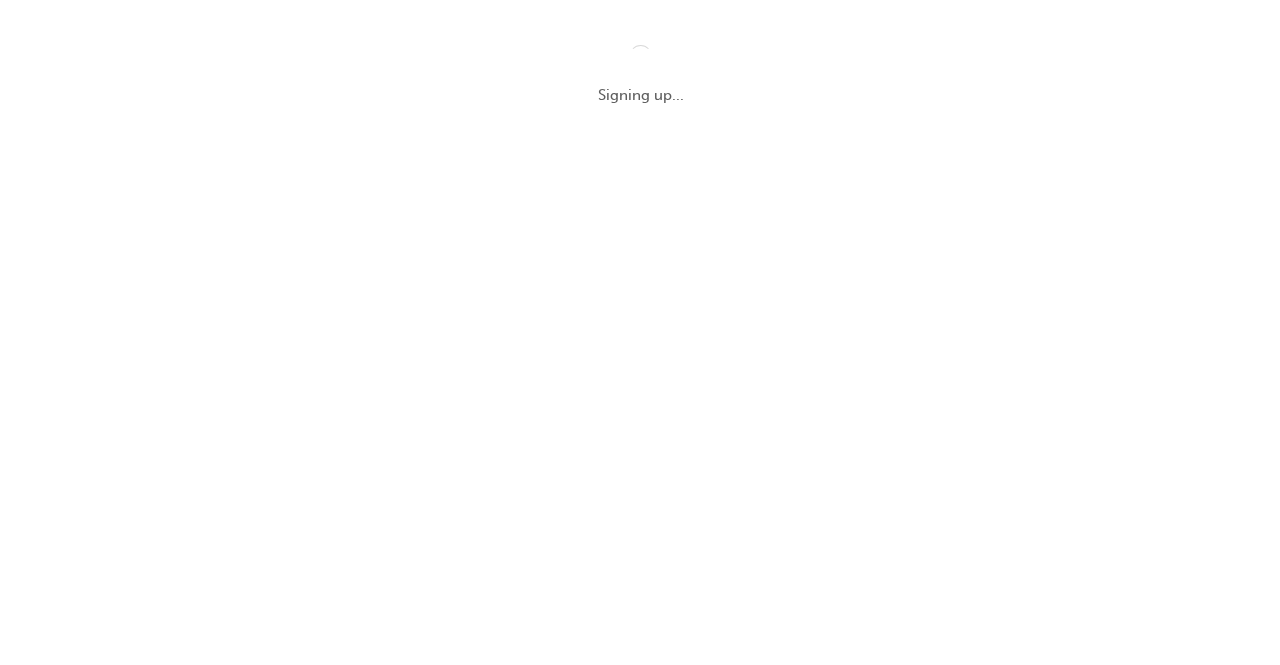 scroll, scrollTop: 0, scrollLeft: 0, axis: both 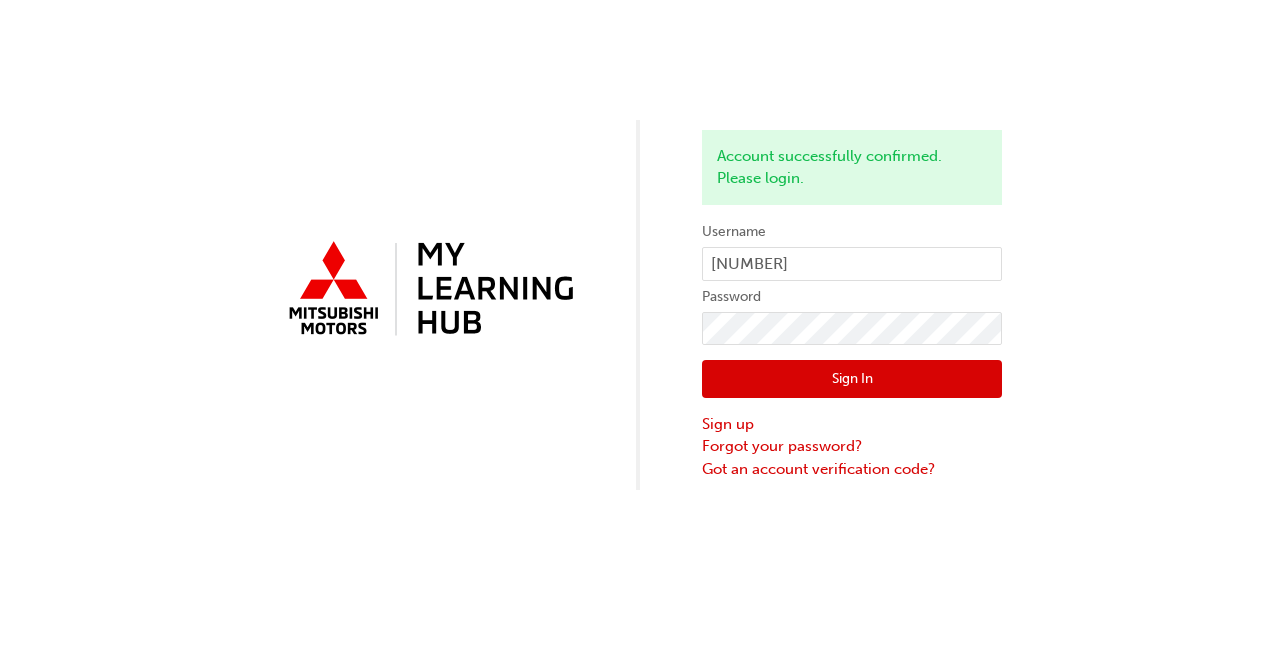 click on "Sign In" at bounding box center [852, 379] 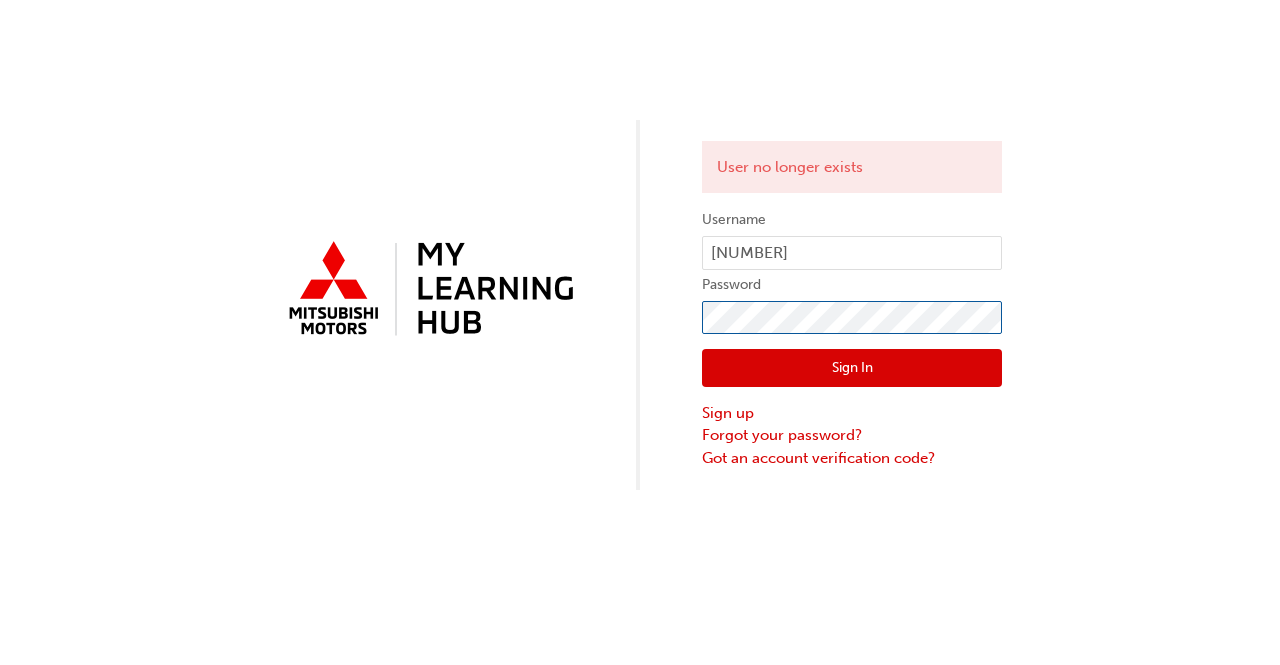 click on "Sign In" at bounding box center (852, 368) 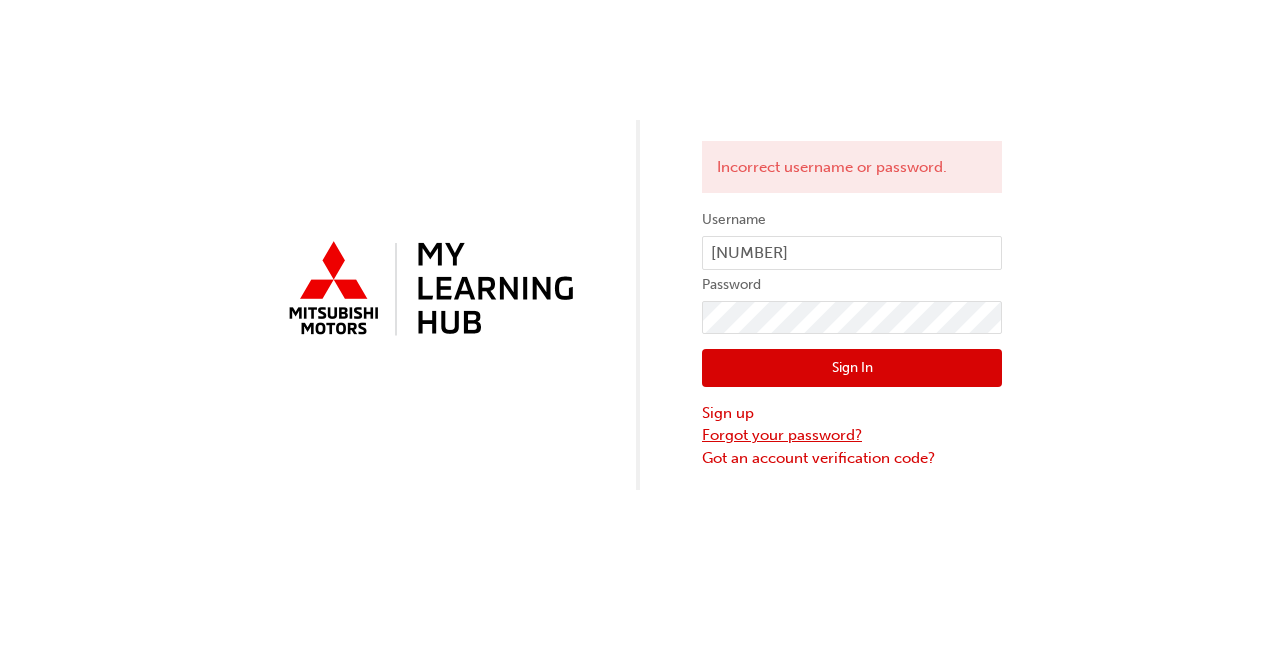 click on "Forgot your password?" at bounding box center [852, 435] 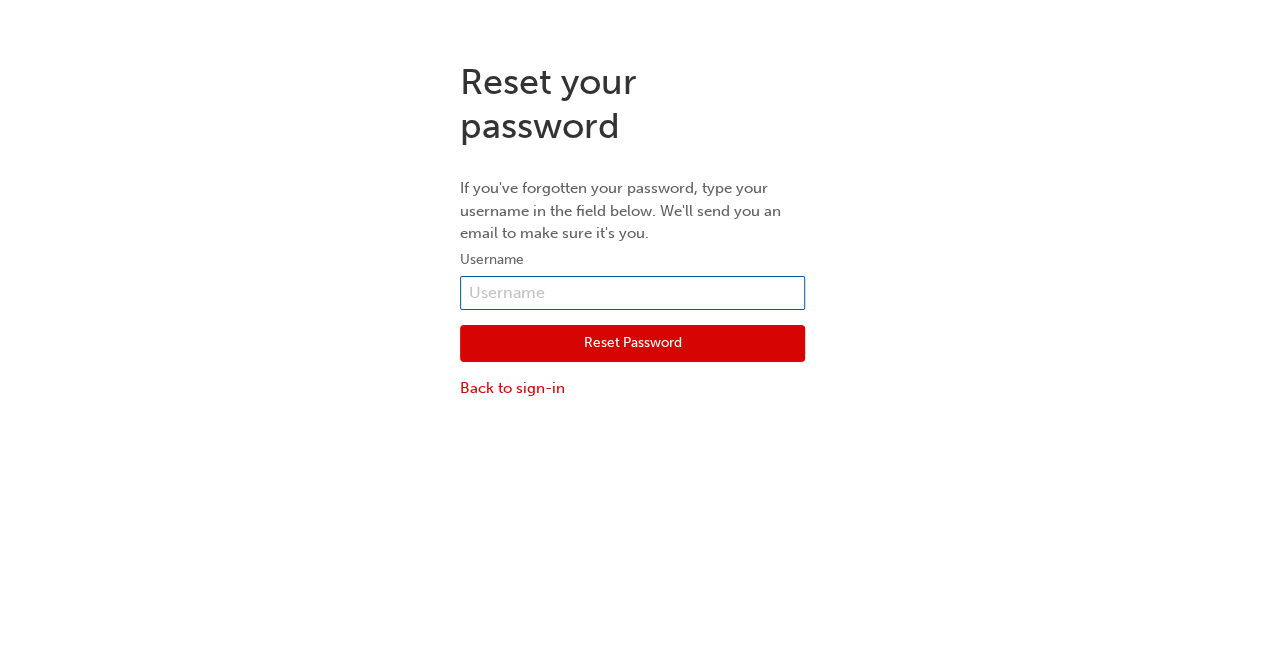 click on "Username Reset Password Back to sign-in" at bounding box center [632, 323] 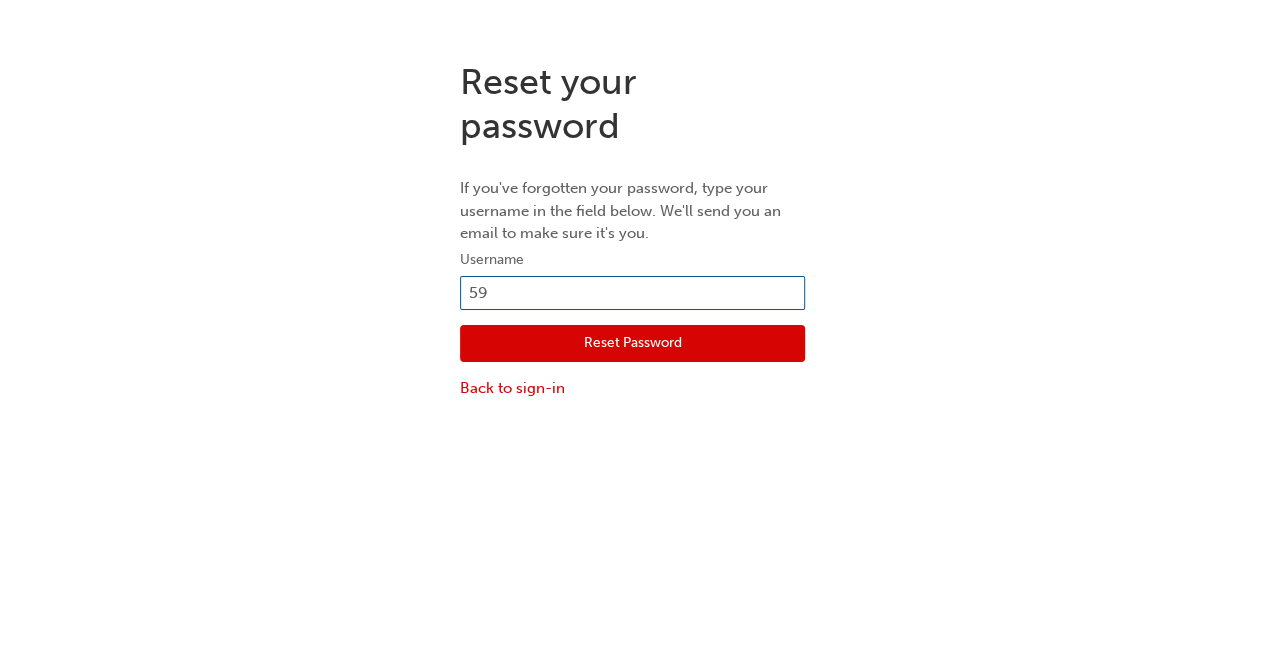 type on "5" 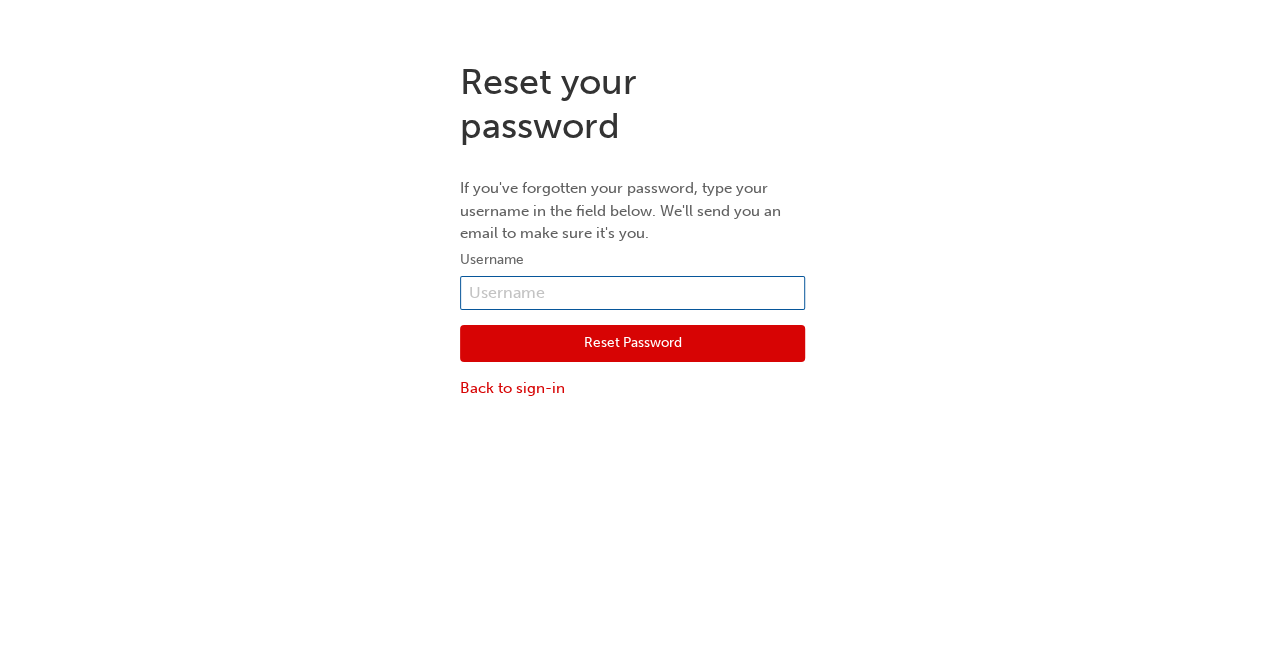 click at bounding box center (632, 293) 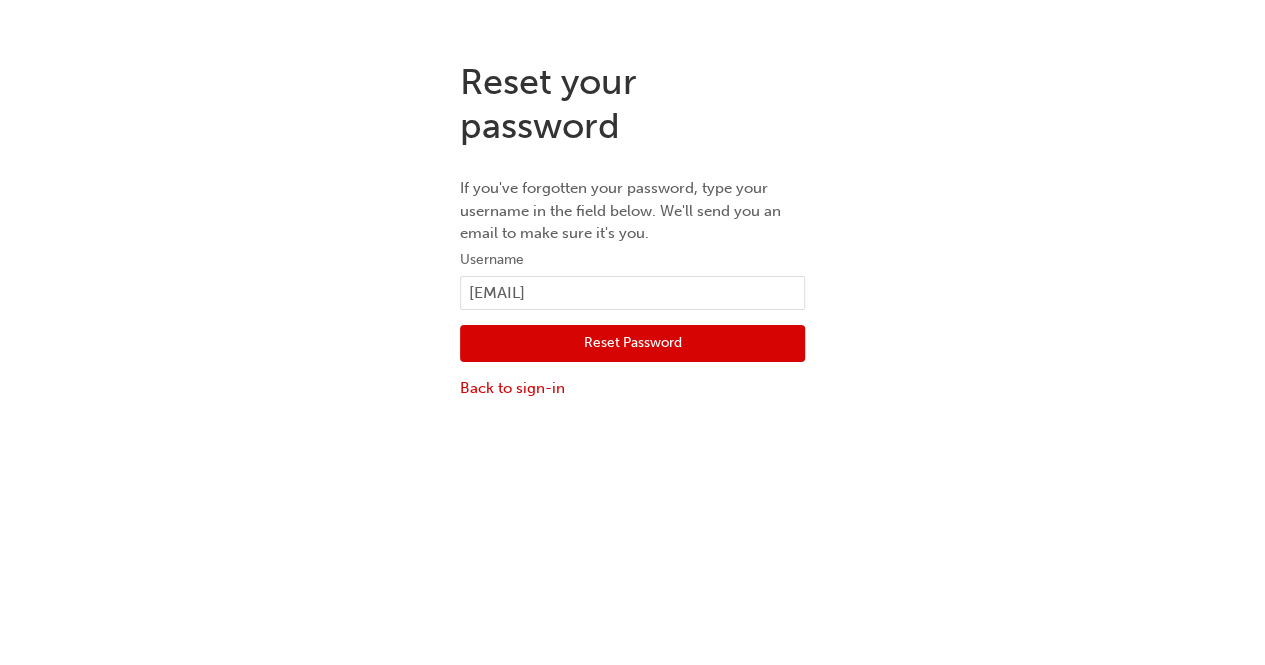 click on "Reset Password" at bounding box center [632, 344] 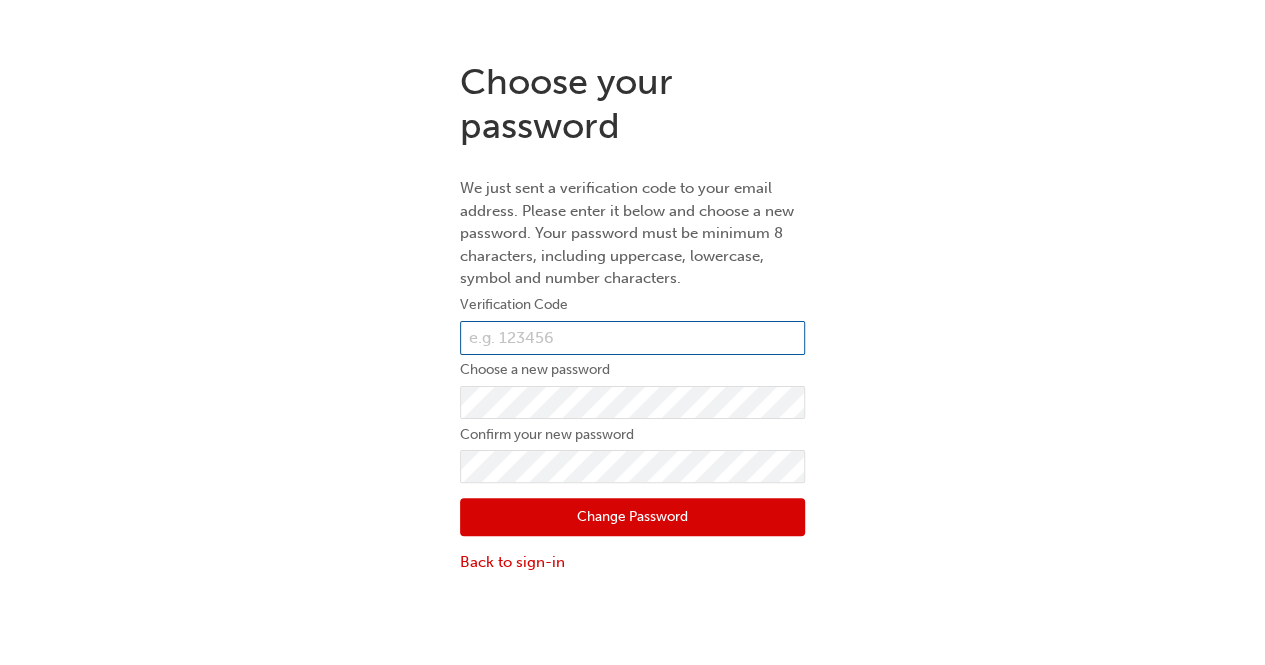 click at bounding box center (632, 338) 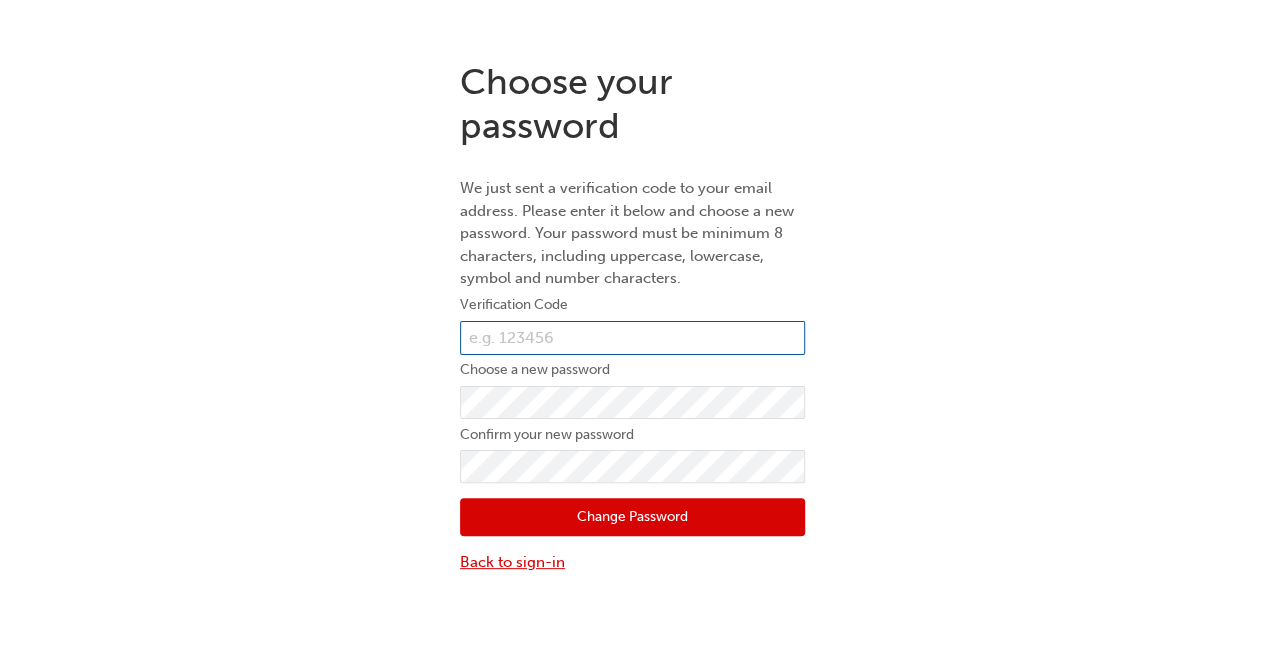 paste on "845040" 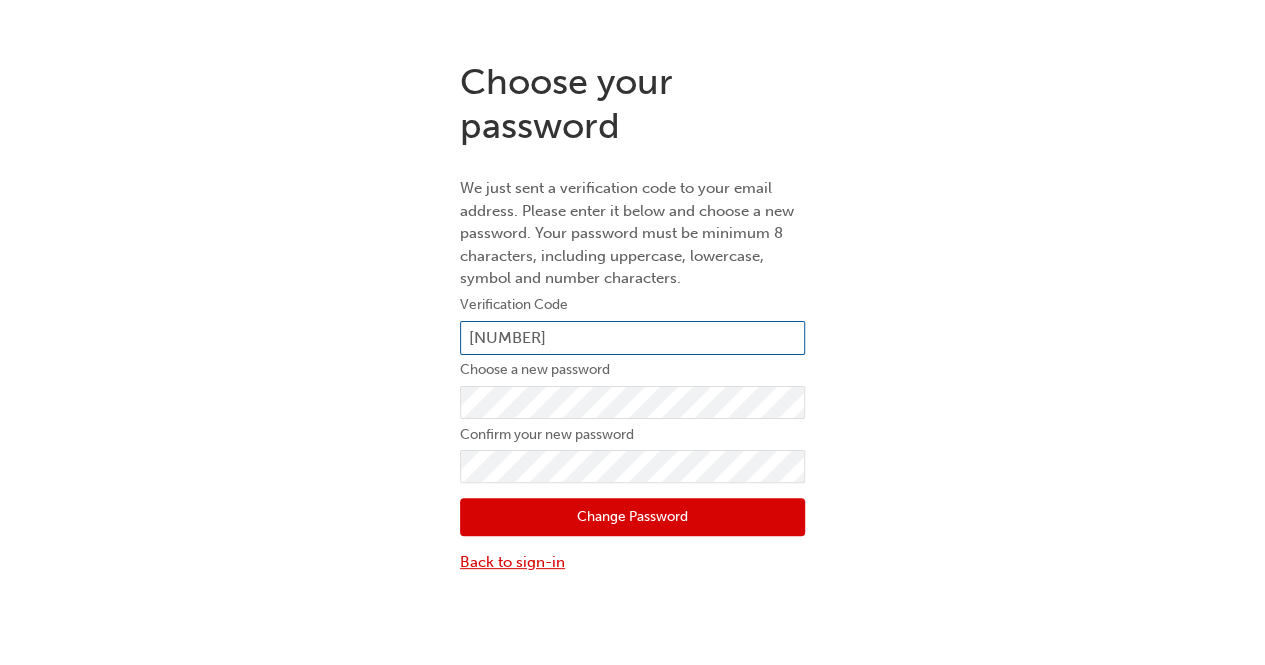 type on "845040" 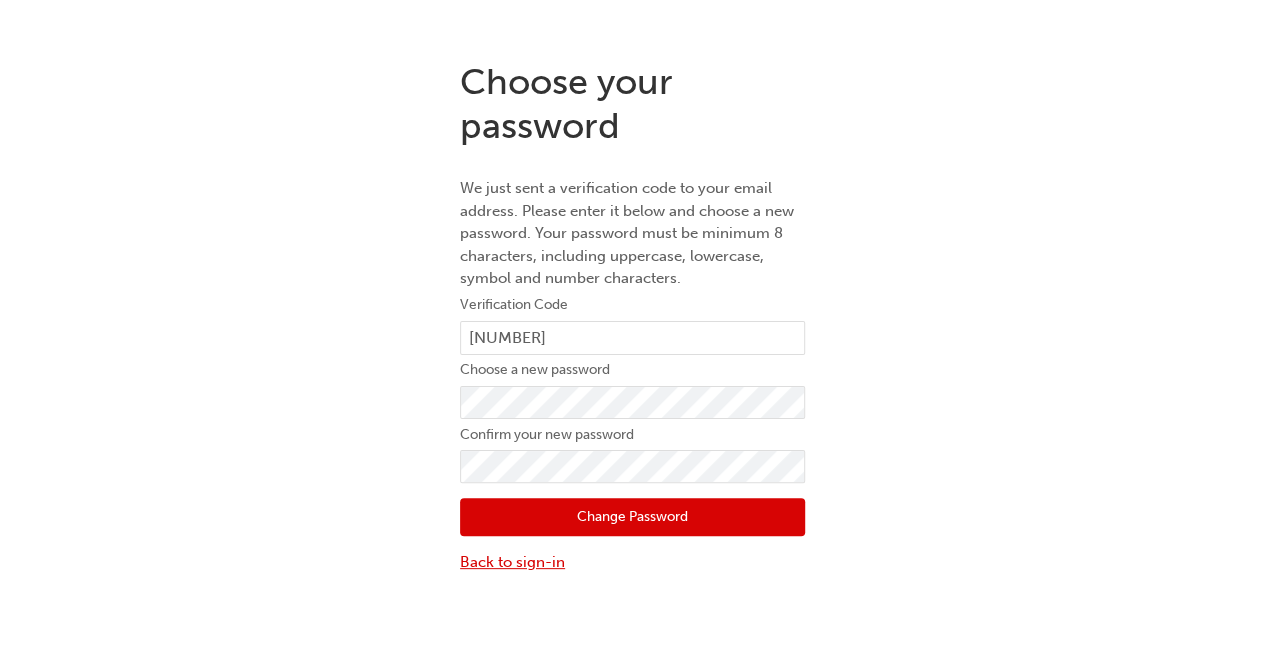 click on "Back to sign-in" at bounding box center (632, 562) 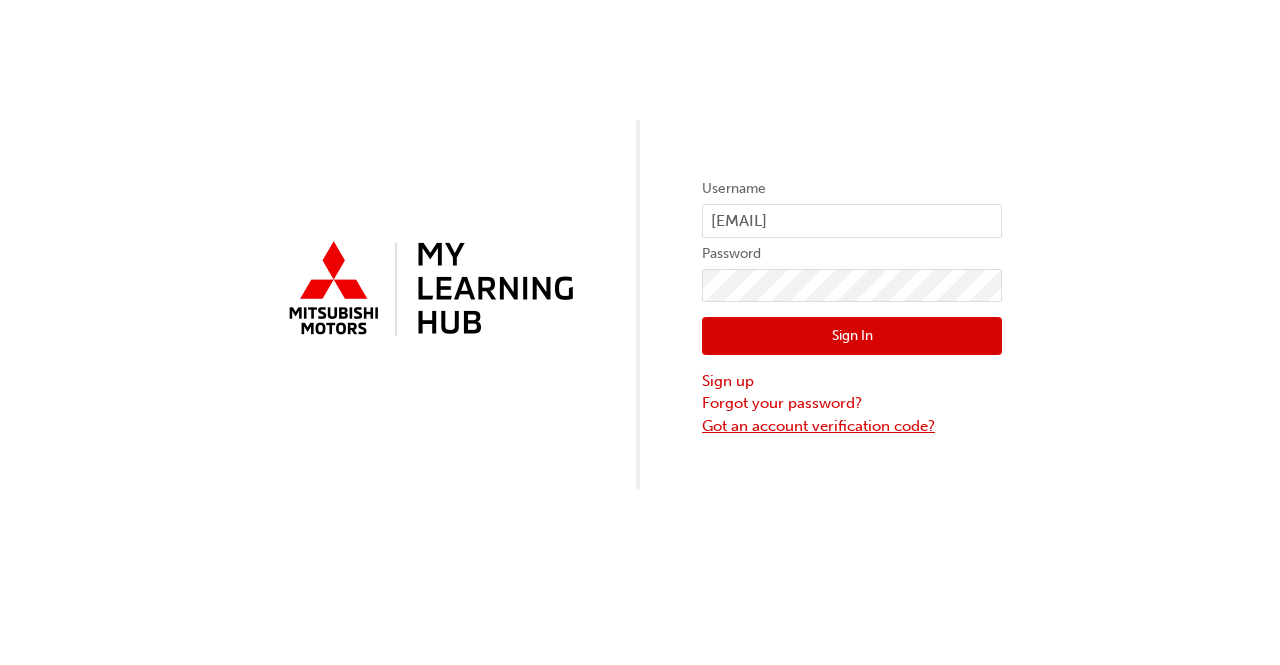 click on "Got an account verification code?" at bounding box center (852, 426) 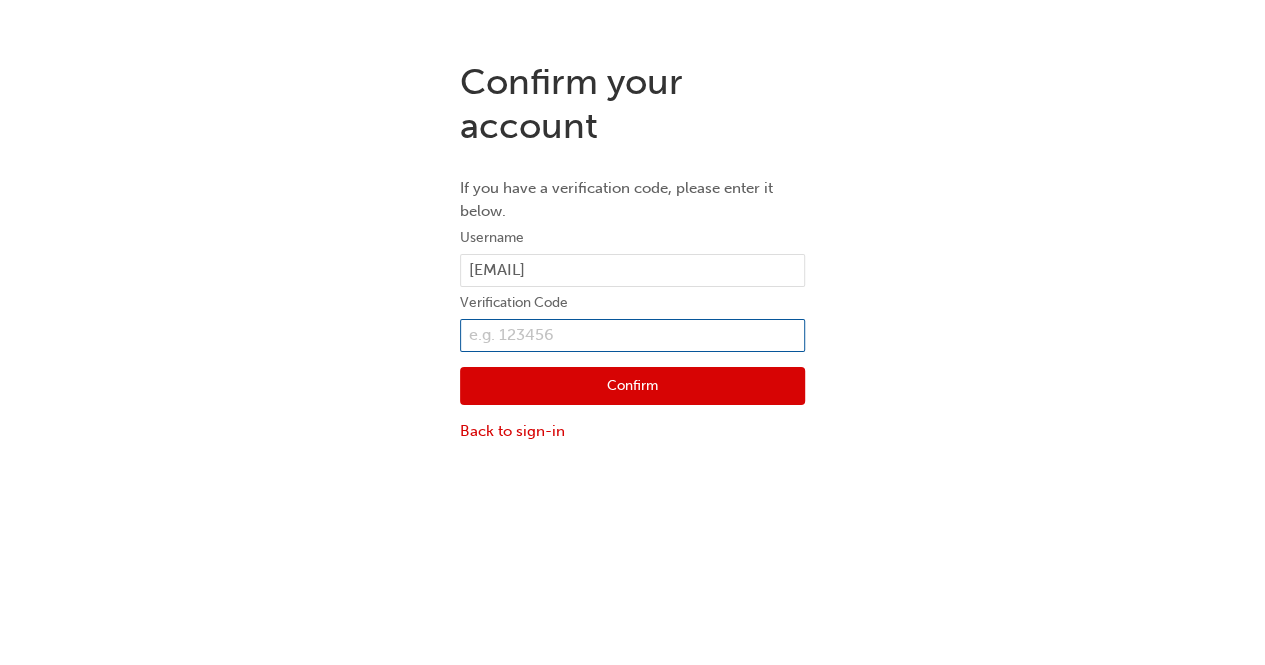 click at bounding box center (632, 336) 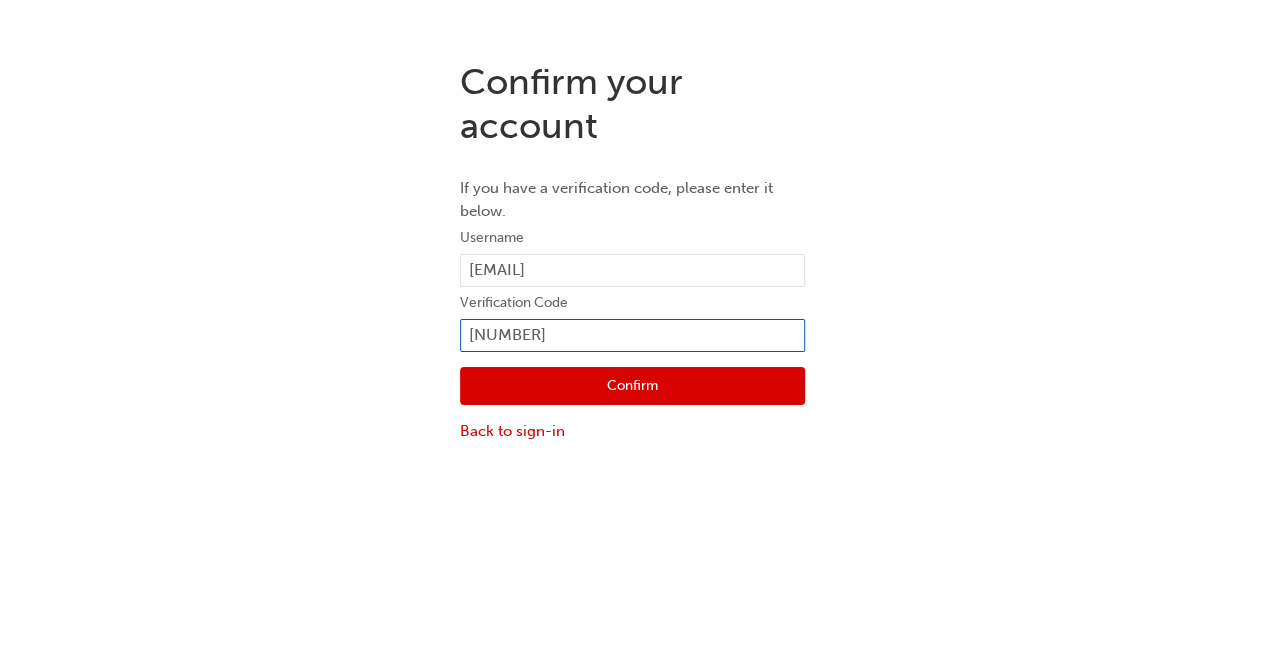 type on "845040" 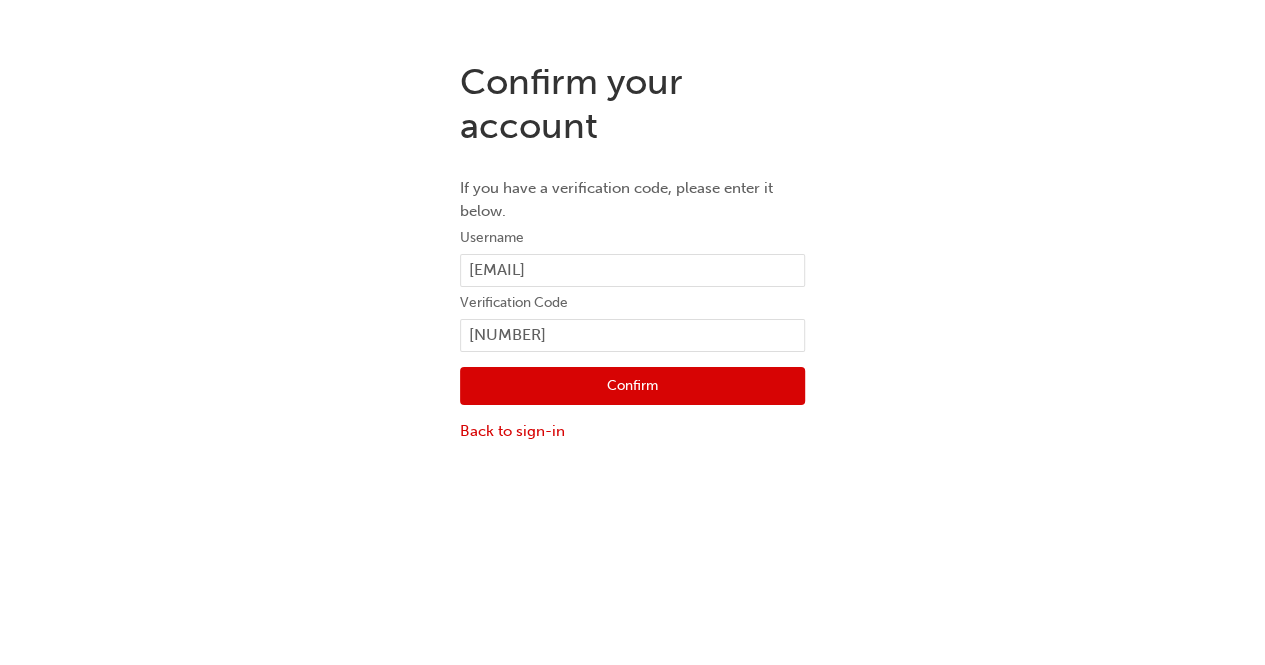click on "Confirm" at bounding box center (632, 386) 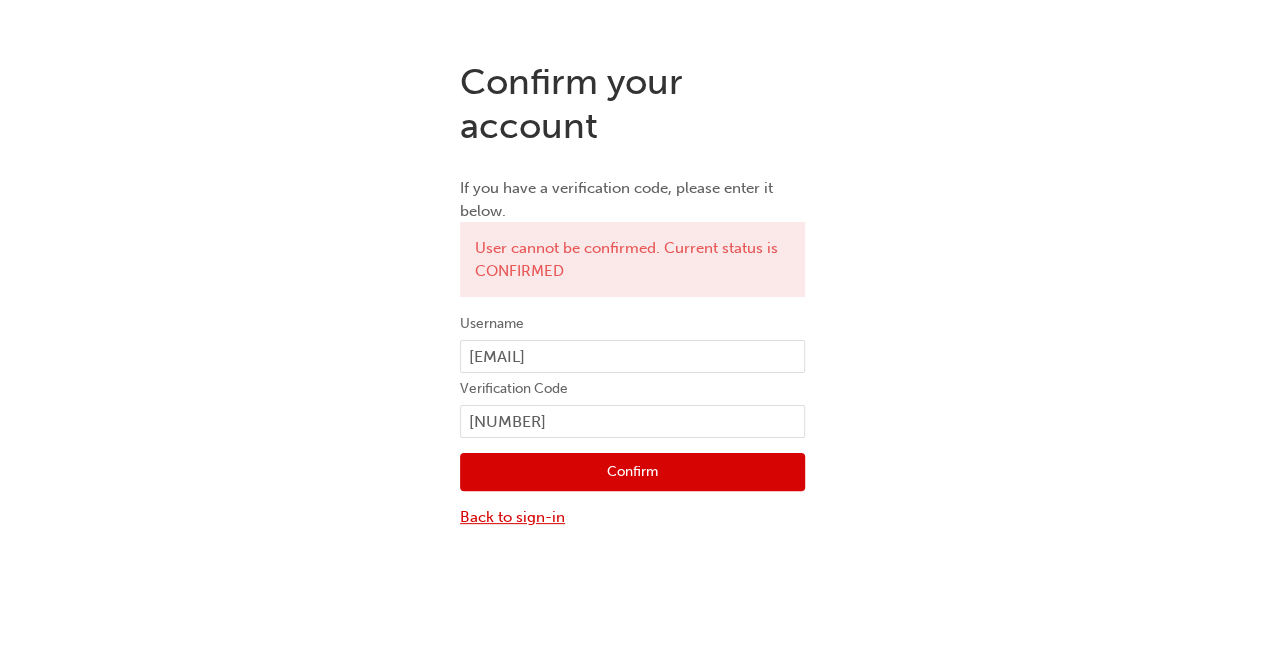 click on "Back to sign-in" at bounding box center (632, 517) 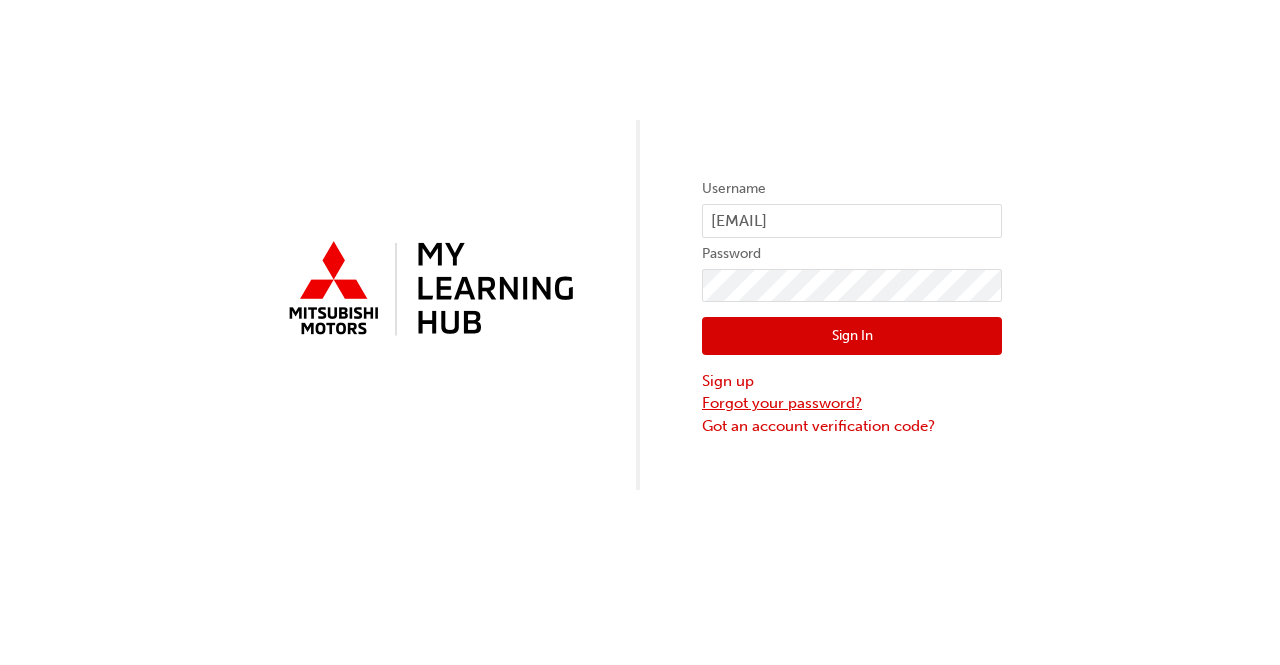 click on "Forgot your password?" at bounding box center [852, 403] 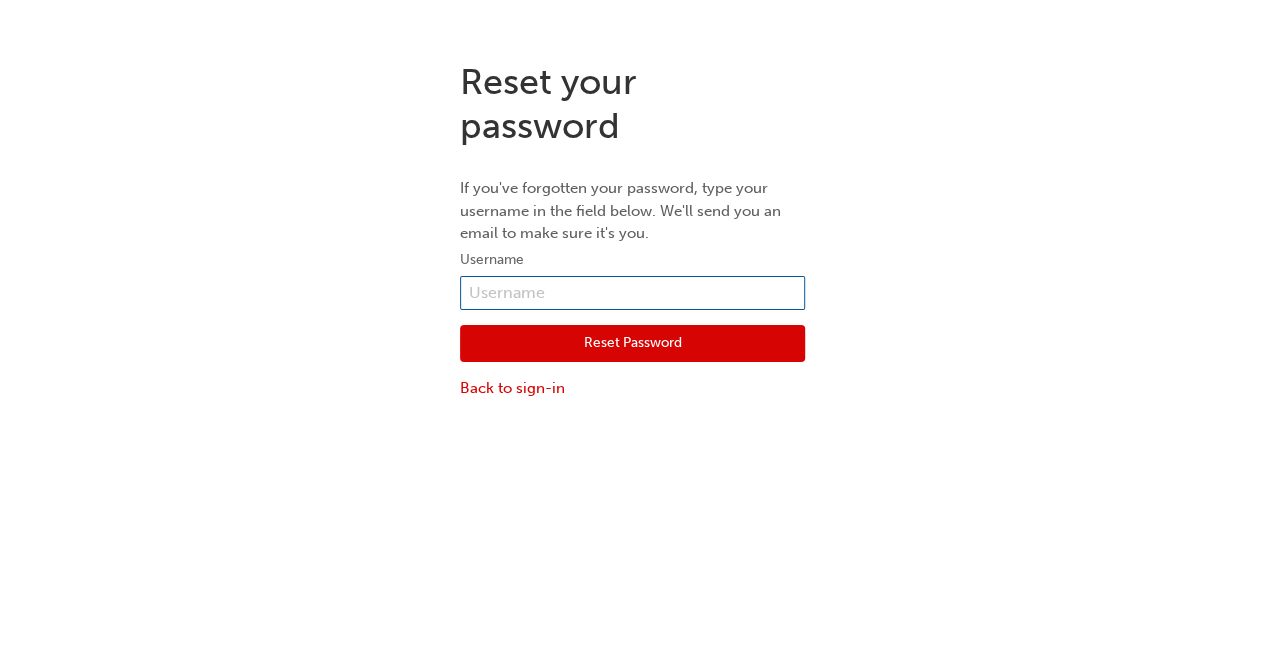 click at bounding box center [632, 293] 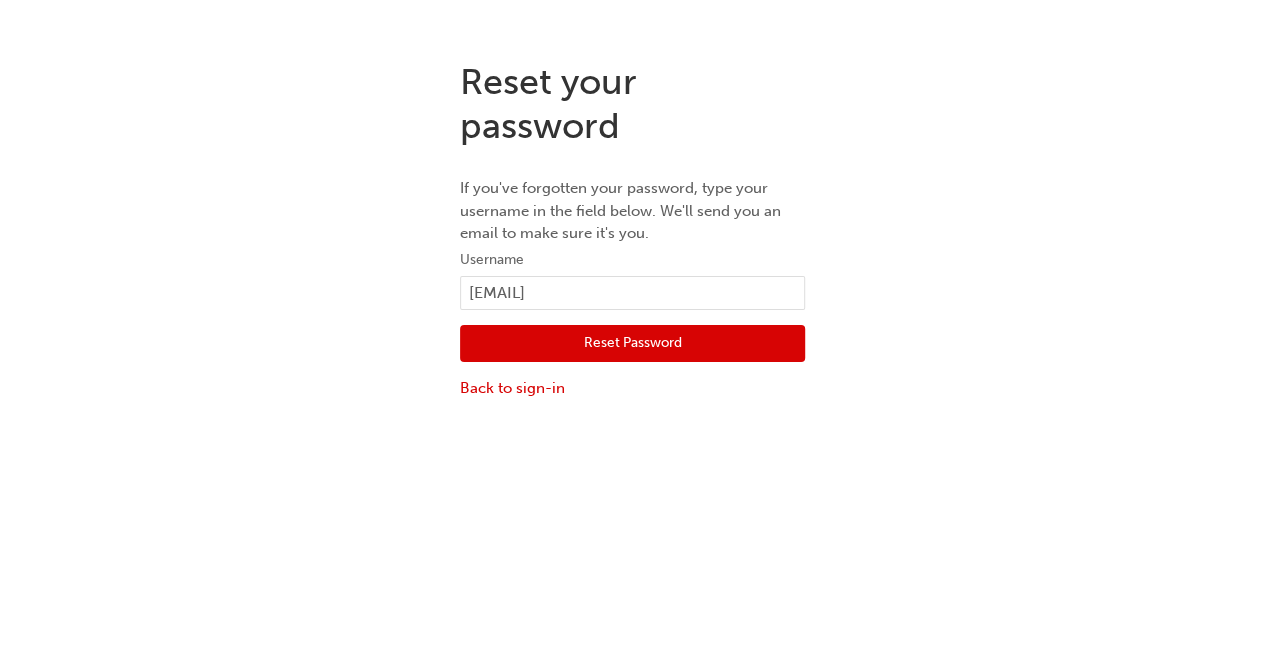 click on "Reset Password" at bounding box center [632, 344] 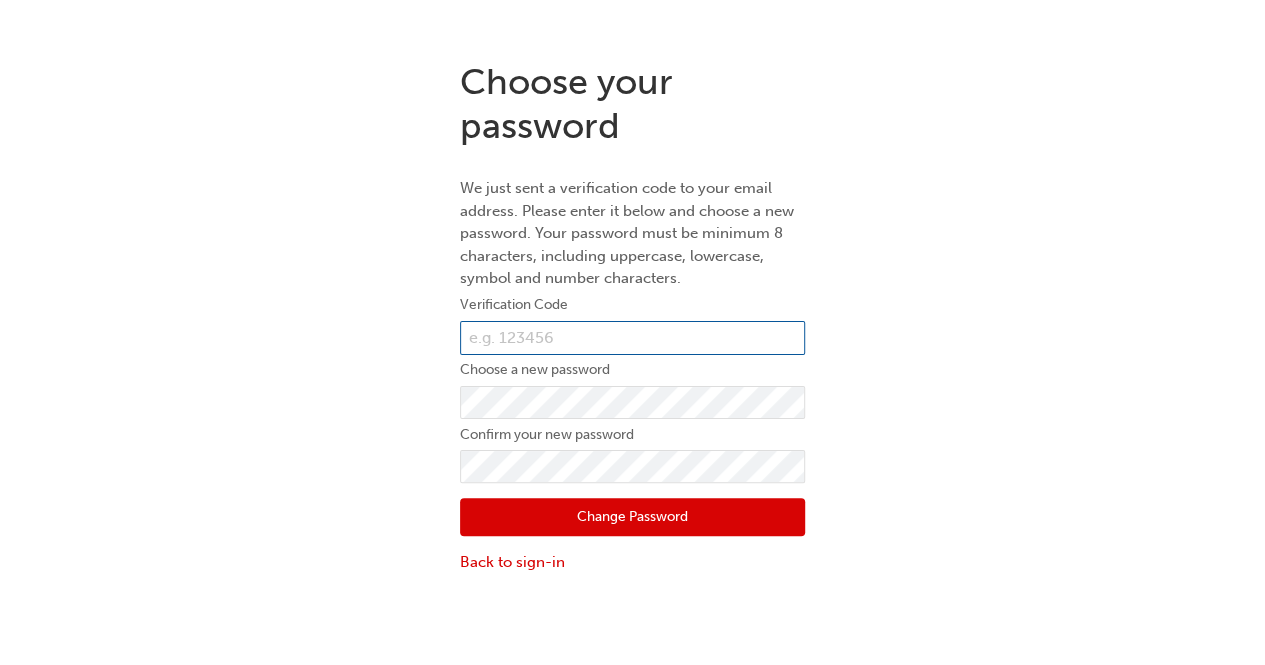 click at bounding box center [632, 338] 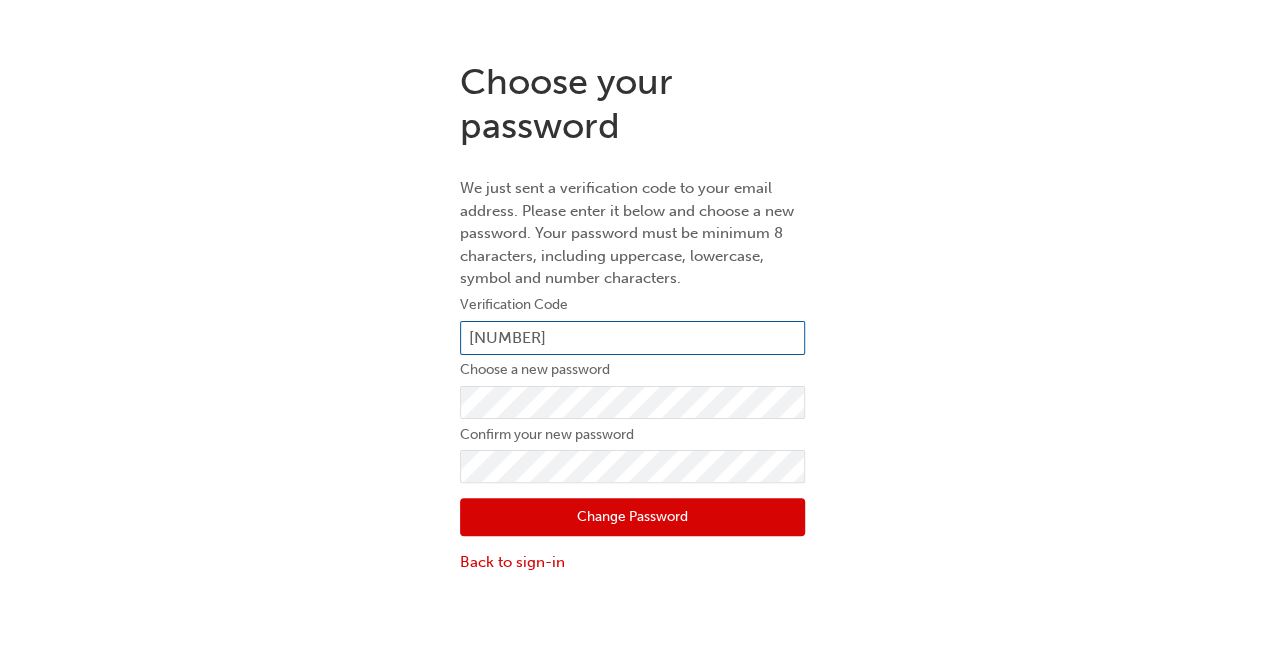 type on "693880" 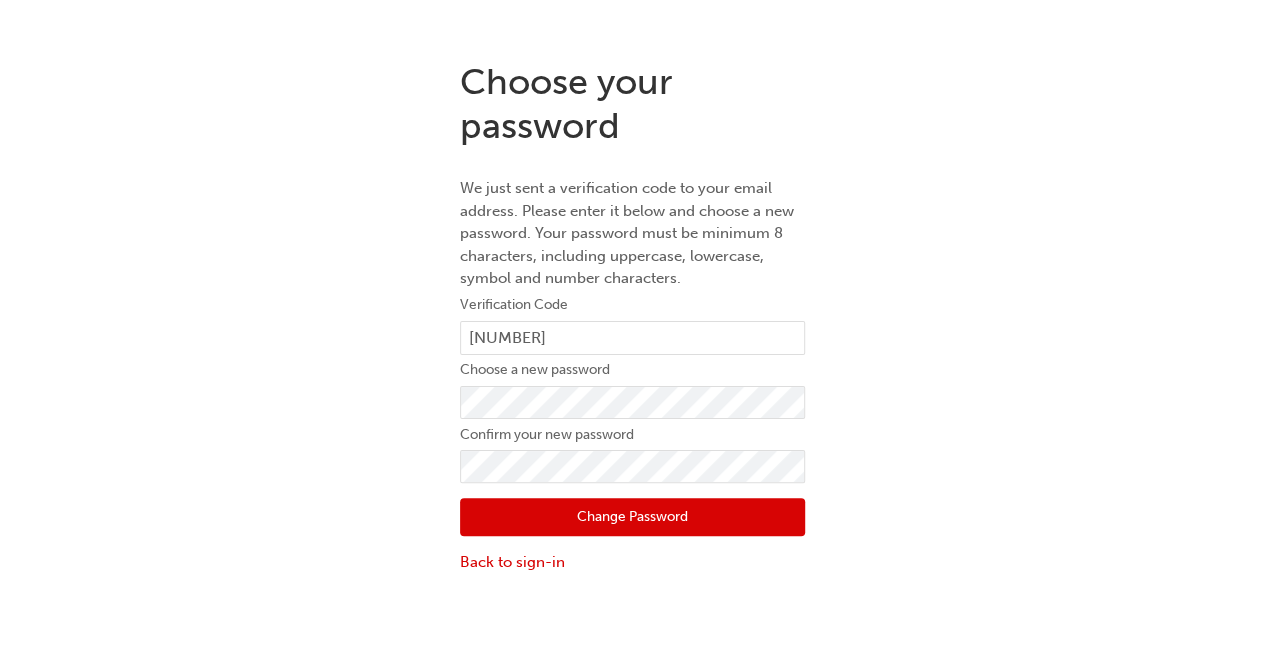 click on "Change Password" at bounding box center [632, 517] 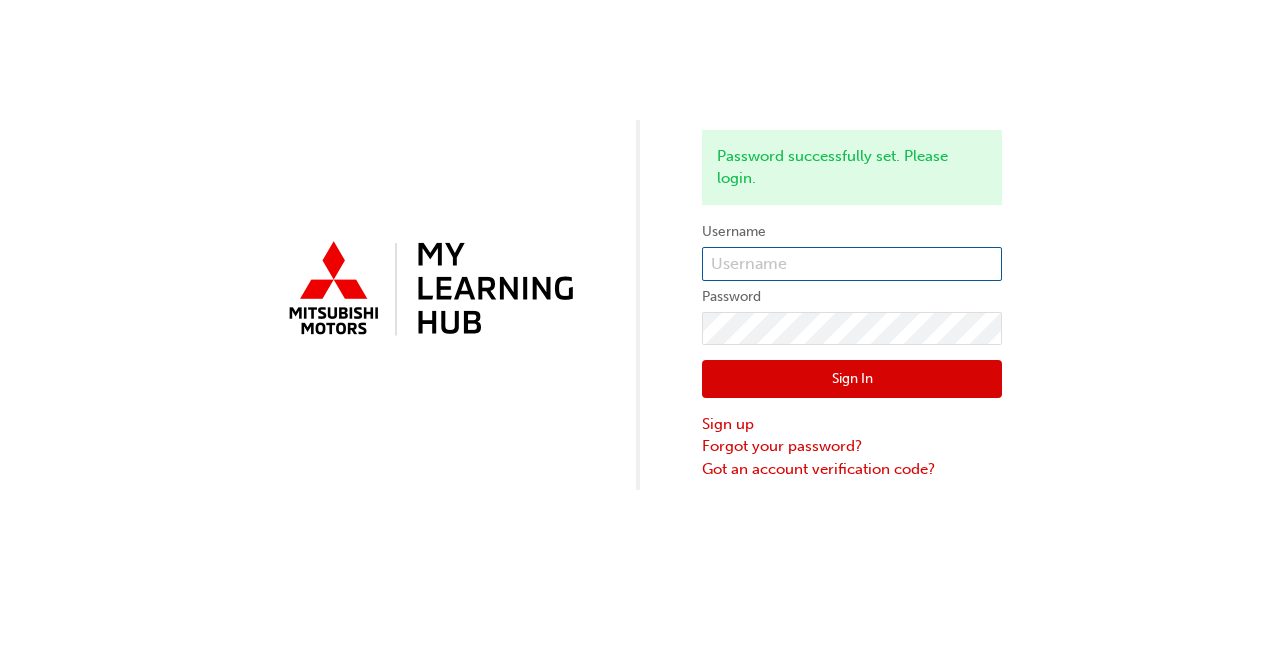 click at bounding box center [852, 264] 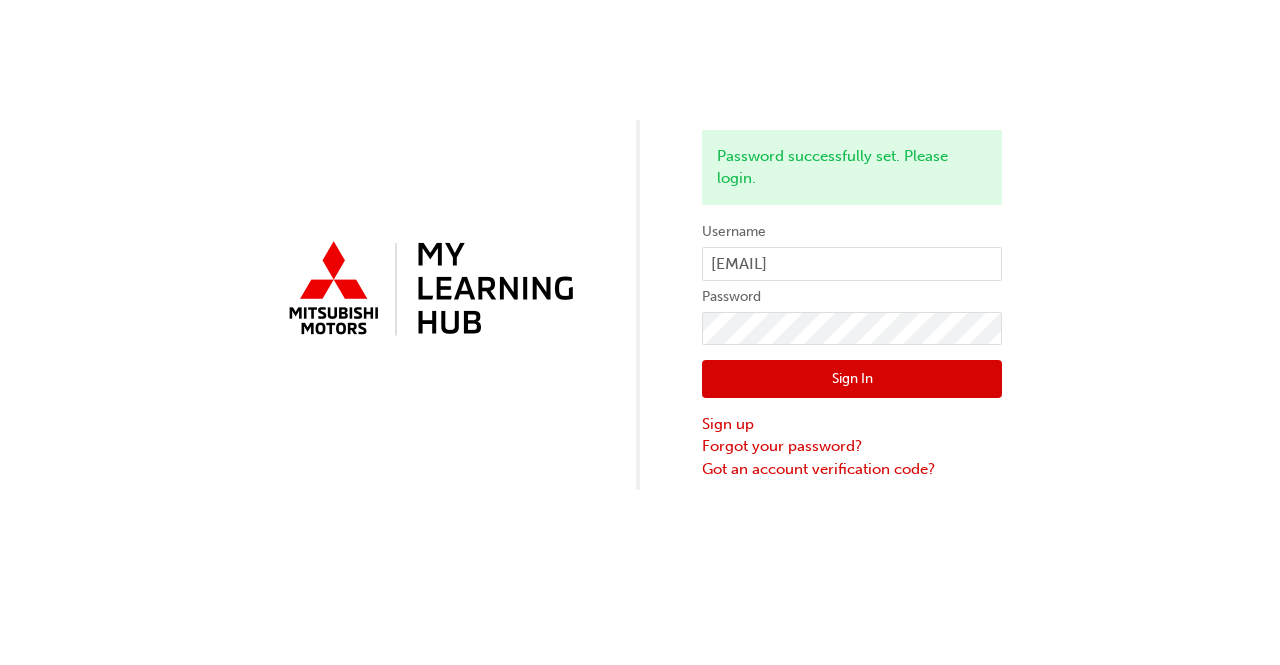 click on "Sign In" at bounding box center (852, 379) 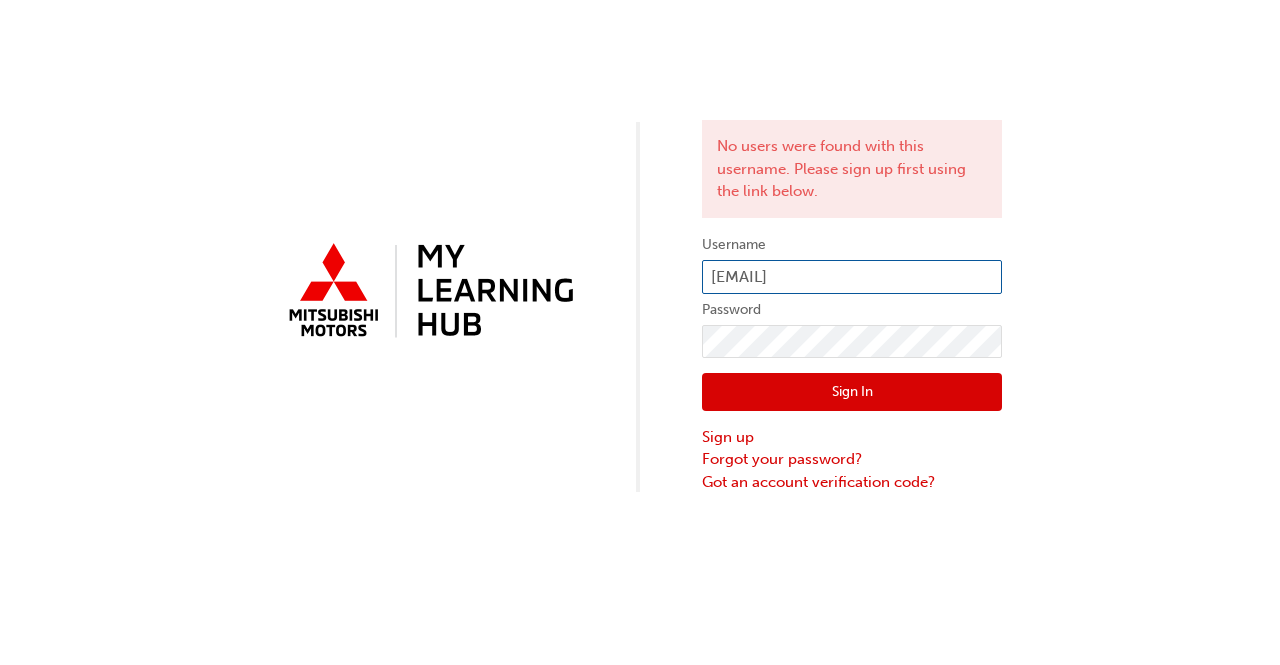 click on "[USERNAME]@example.com" at bounding box center (852, 277) 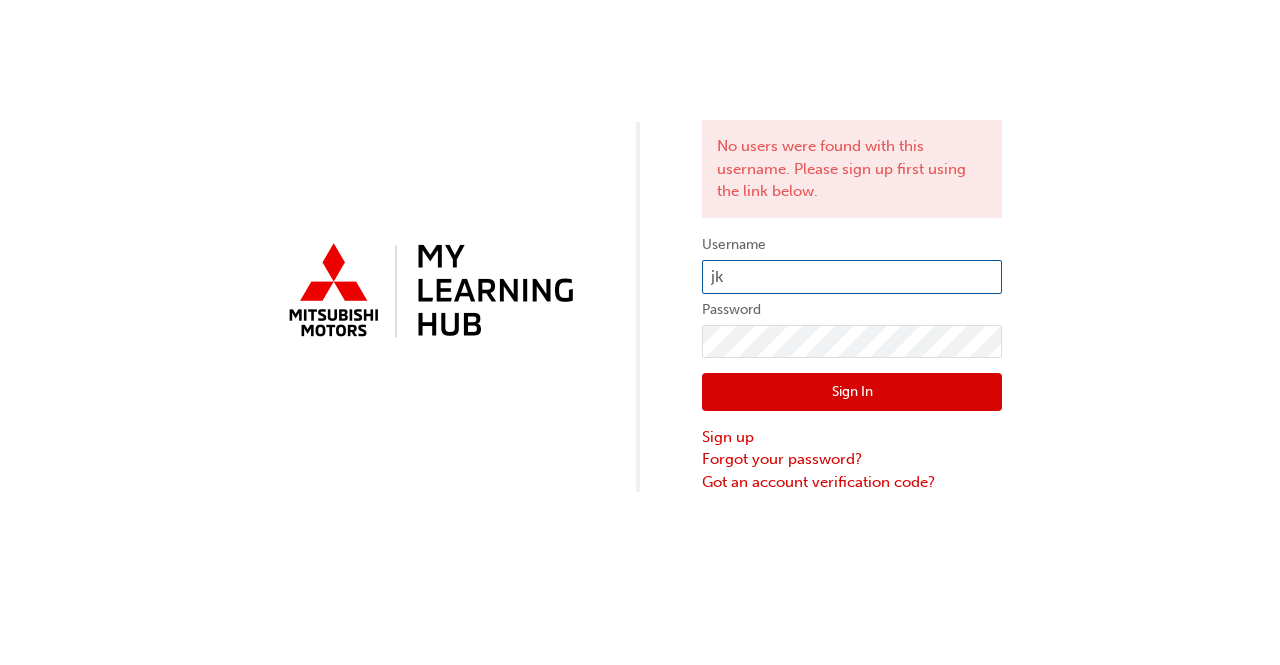 type on "j" 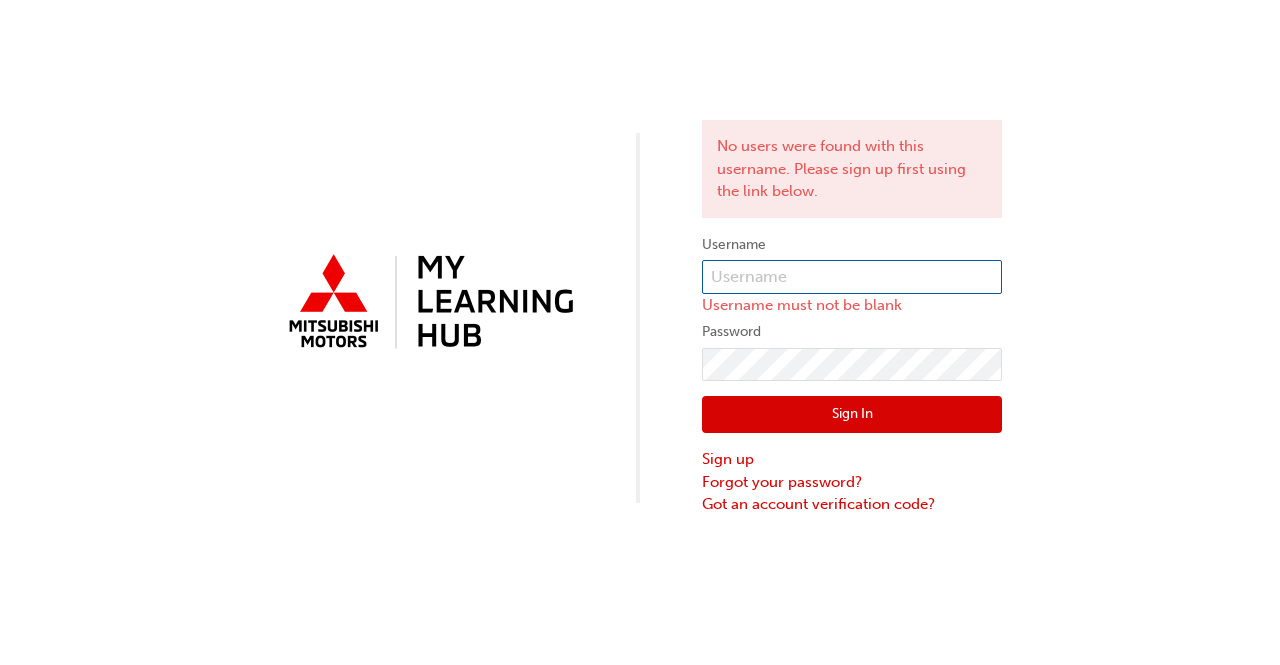 paste on "693880" 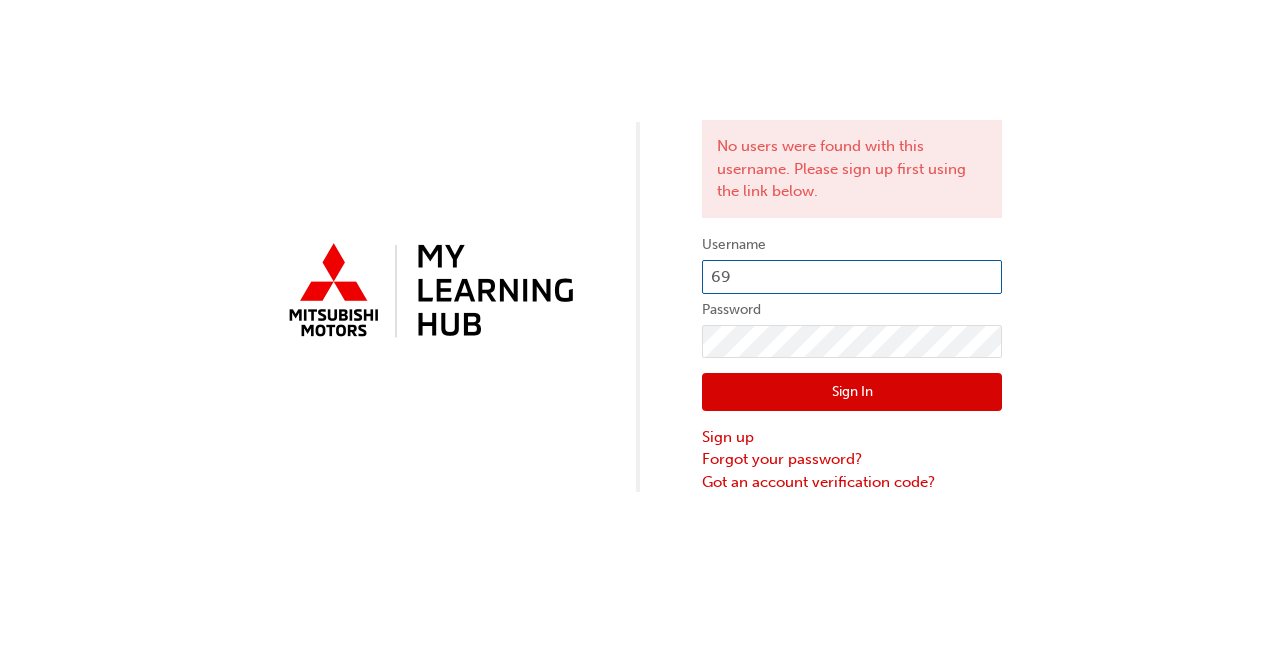 type on "6" 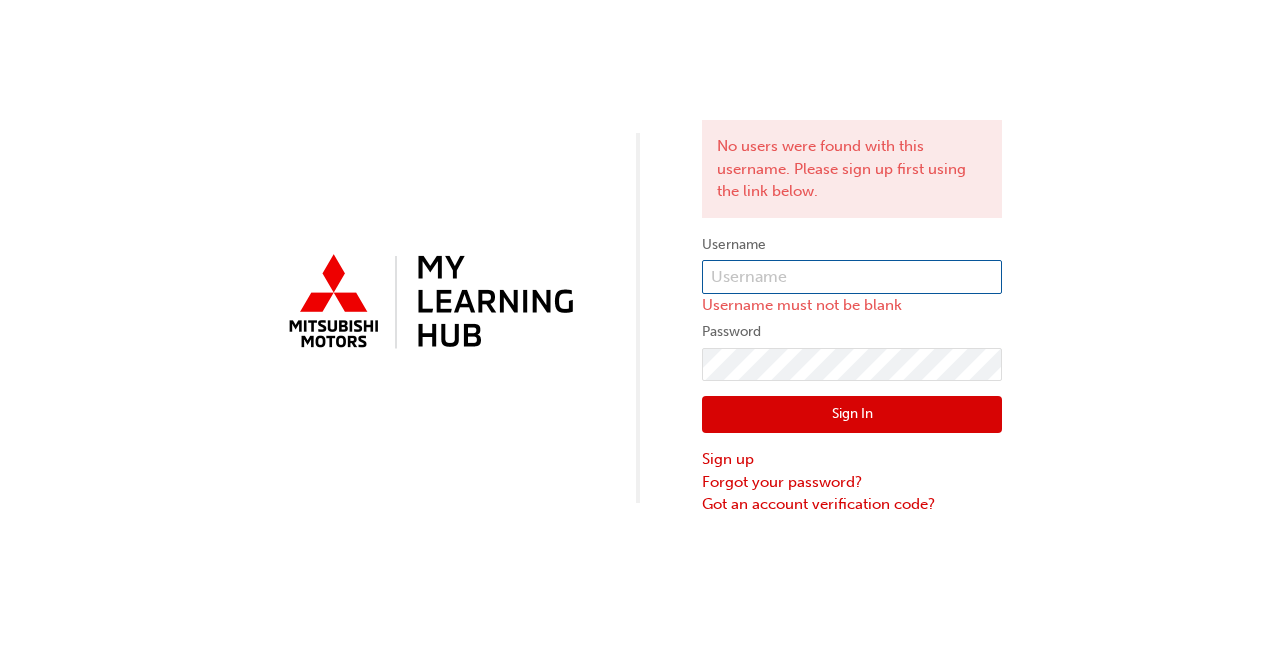 click at bounding box center [852, 277] 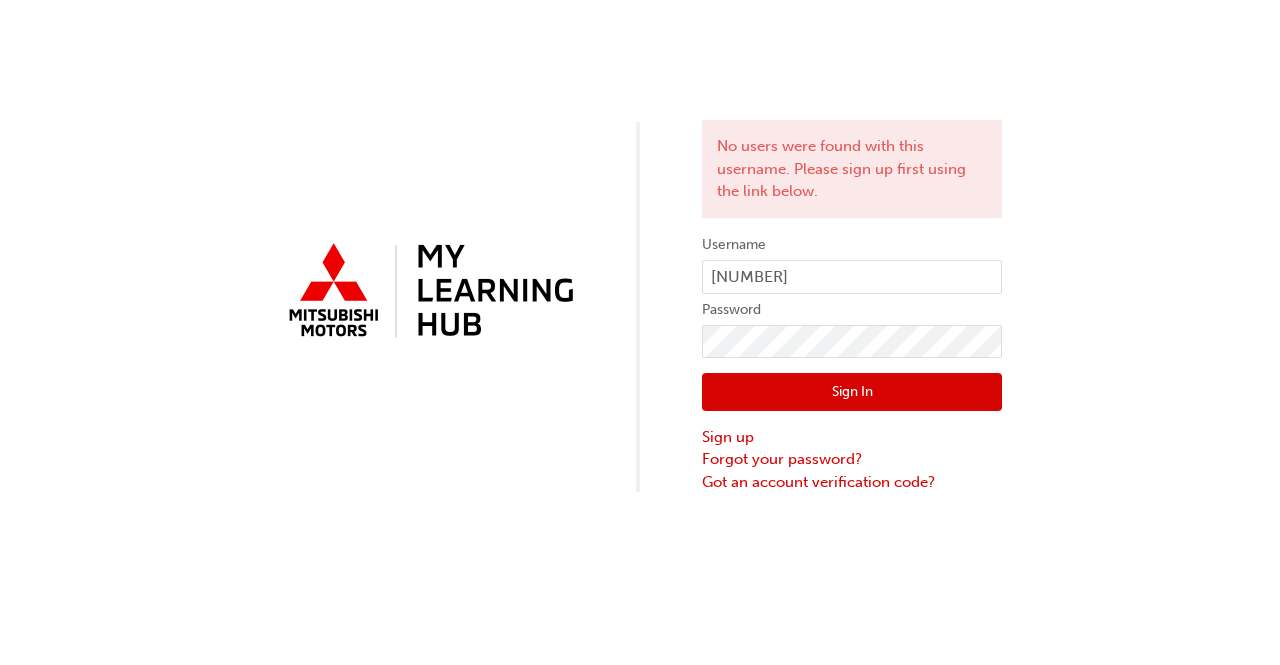 click on "Sign In" at bounding box center [852, 392] 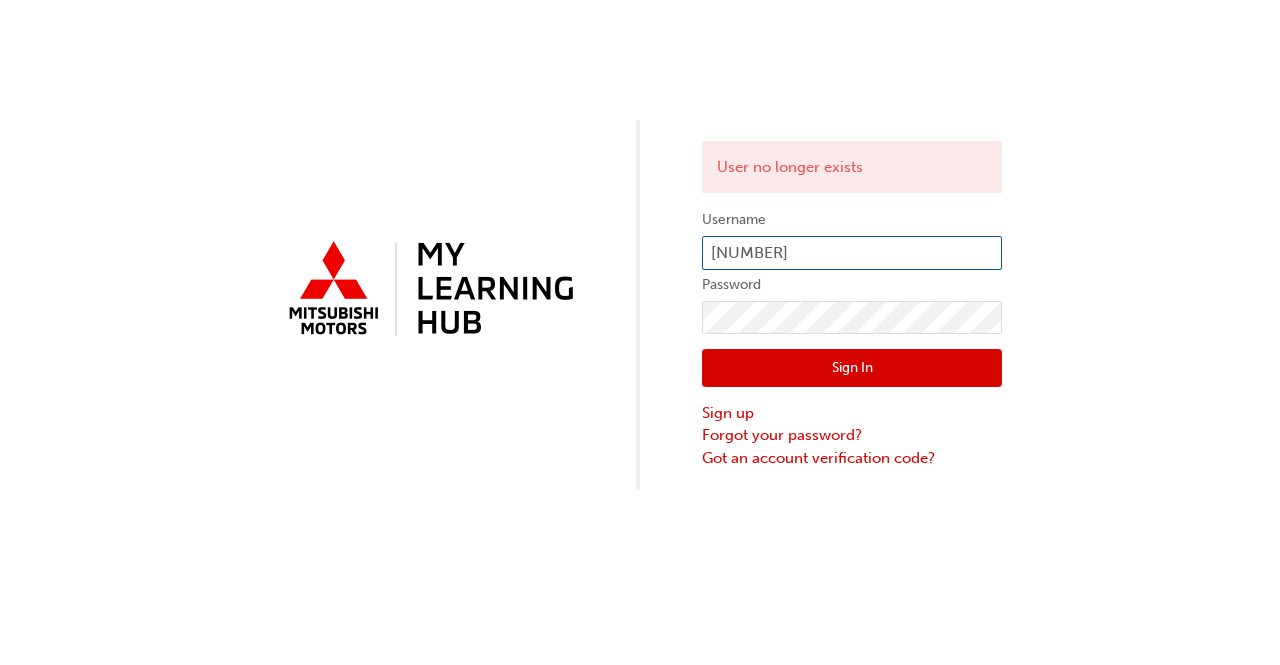 click on "5983212" at bounding box center (852, 253) 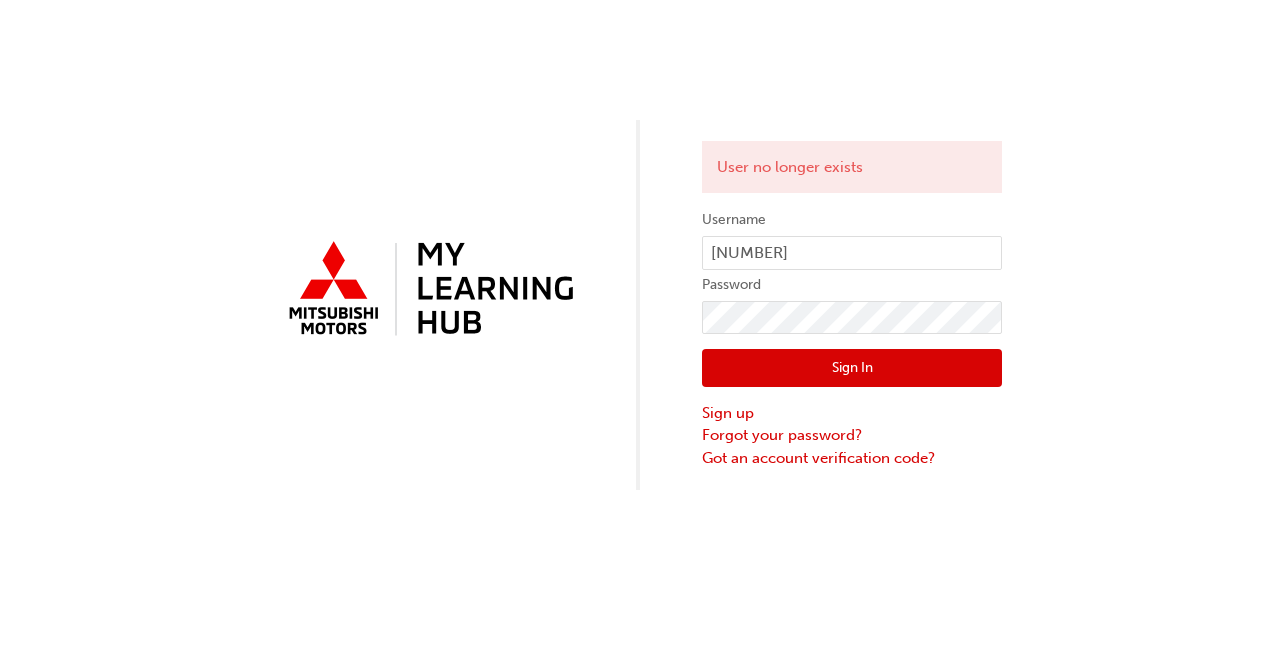 click on "Sign In" at bounding box center [852, 368] 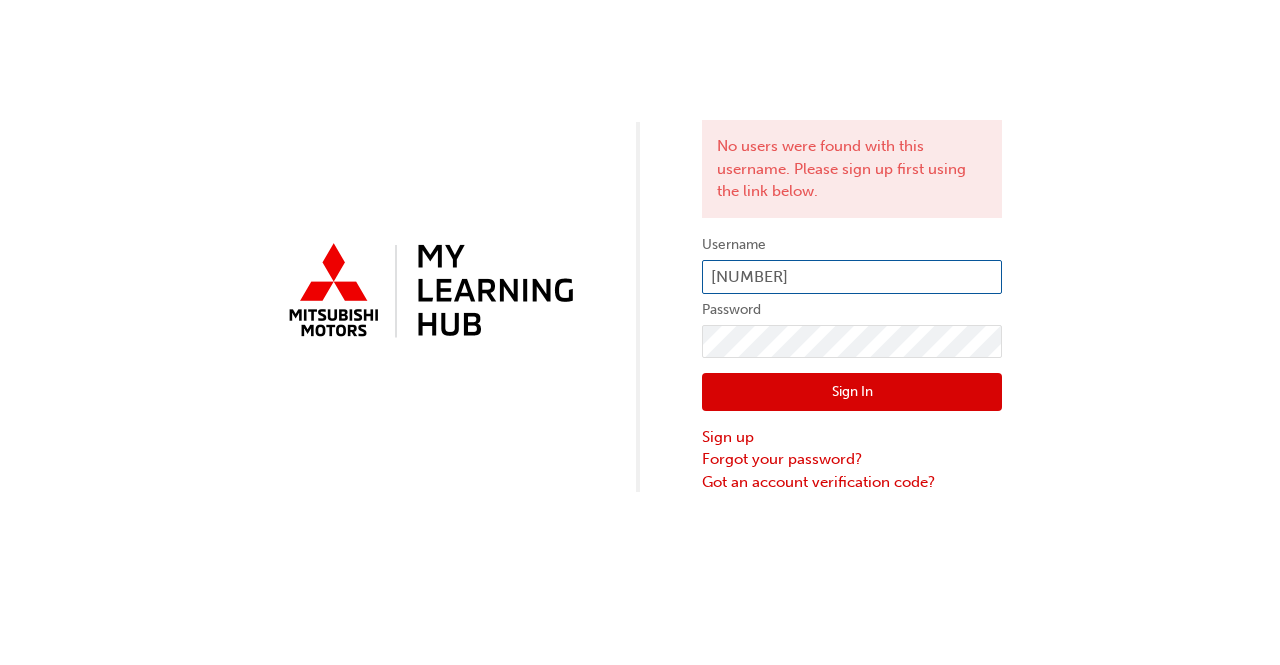 click on "0005983212" at bounding box center [852, 277] 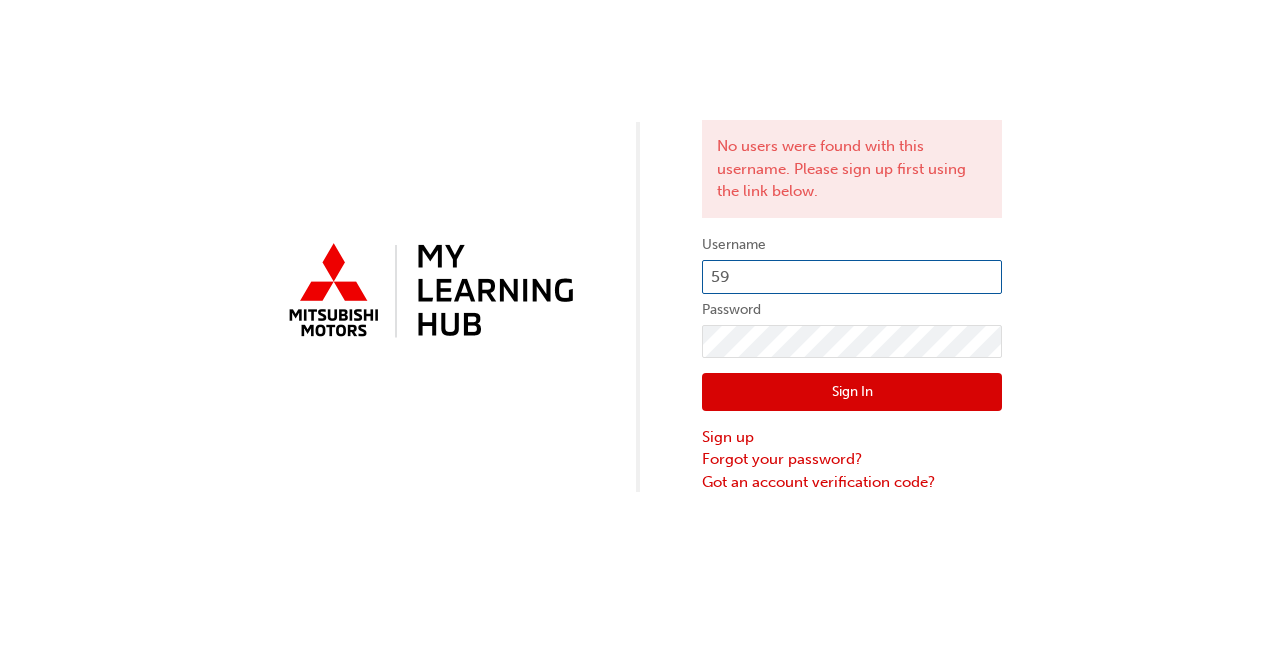 type on "5" 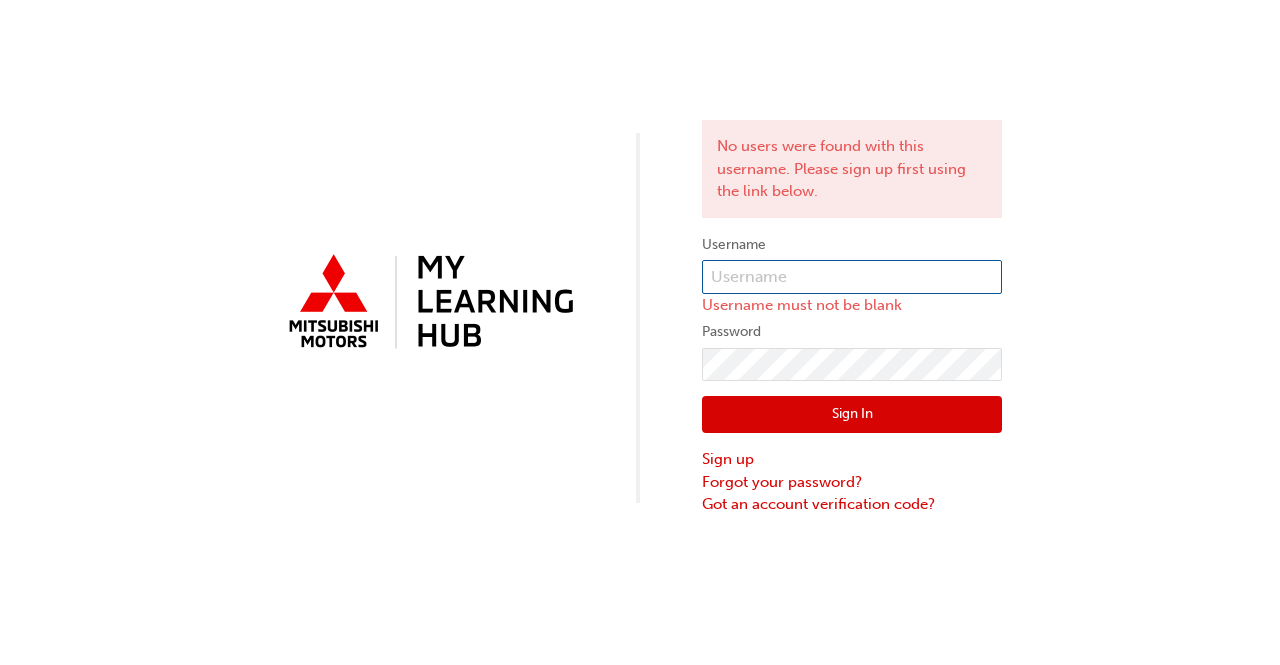 paste on "0005983212" 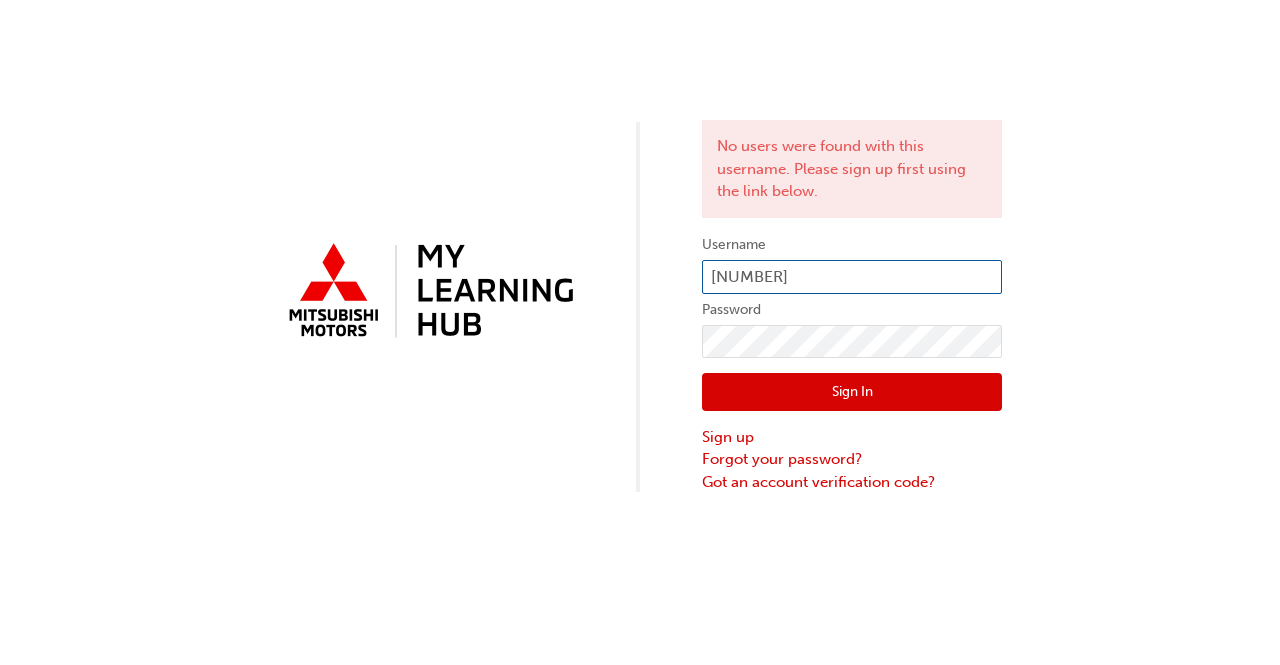 type on "0005983212" 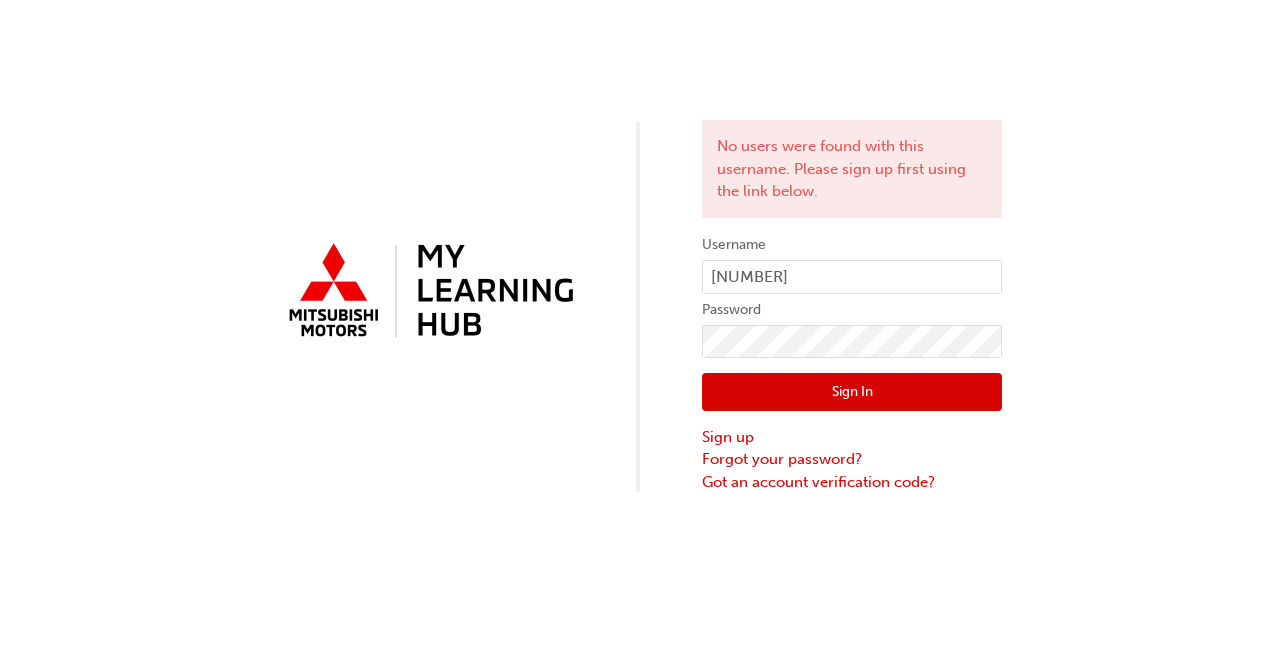 click on "Sign In" at bounding box center [852, 392] 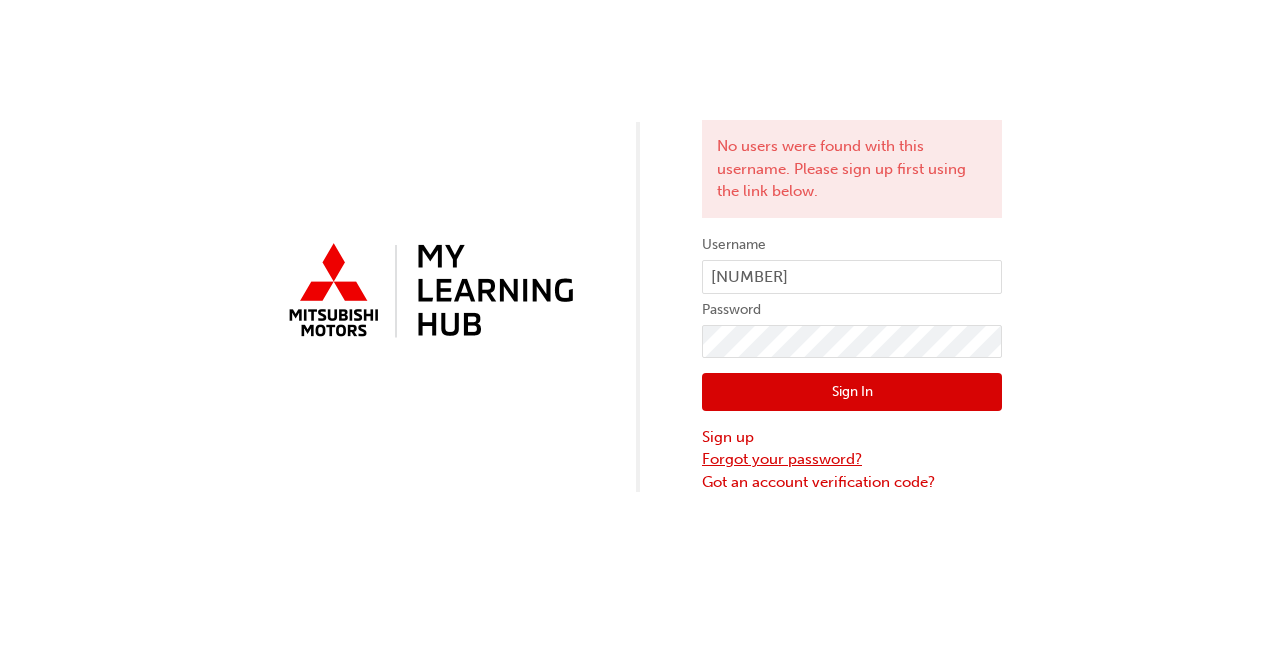 click on "Forgot your password?" at bounding box center (852, 459) 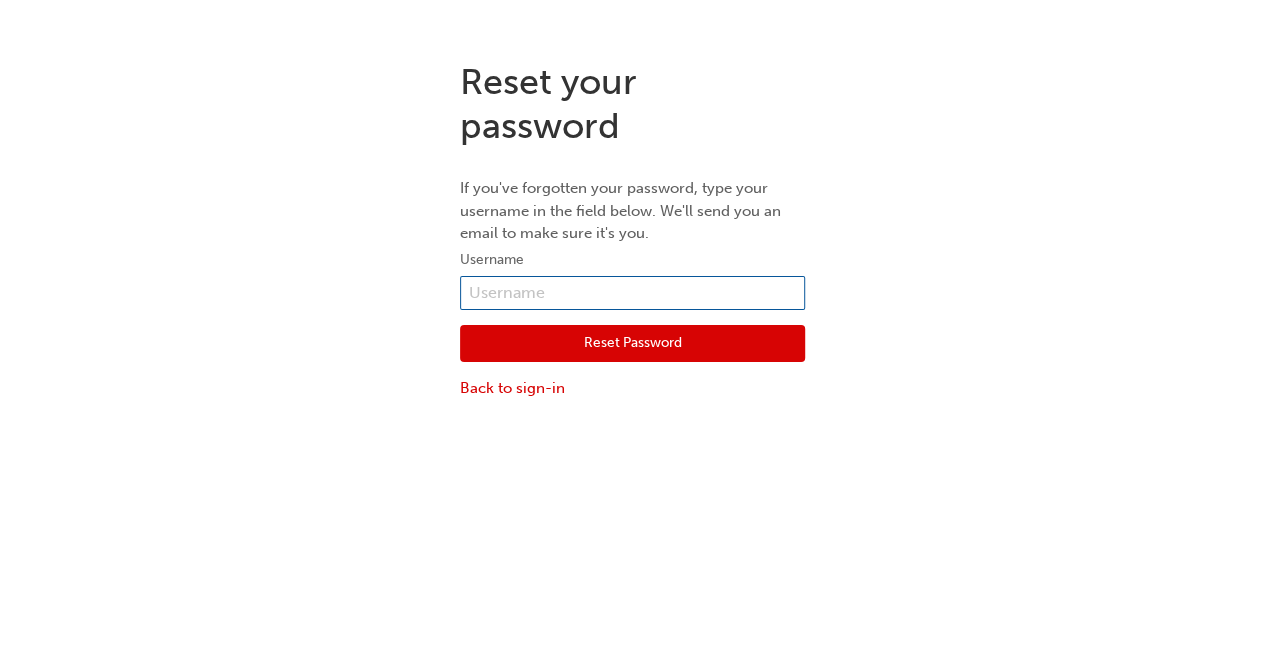 click at bounding box center [632, 293] 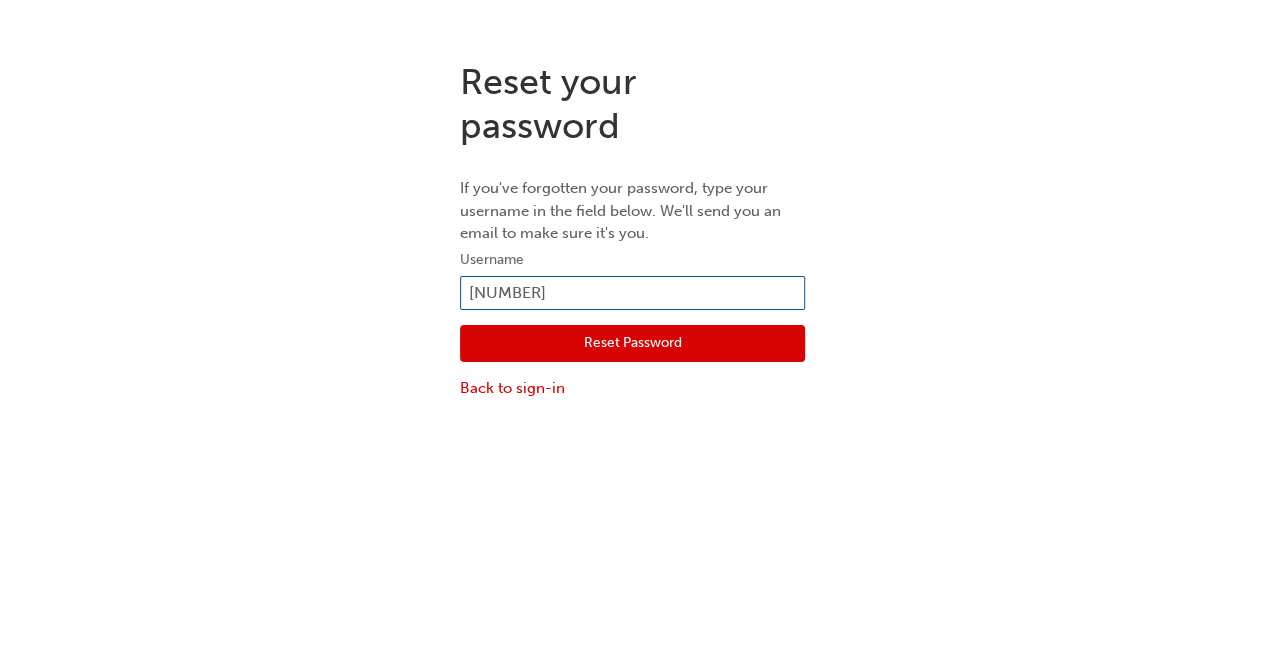 type on "0005983212" 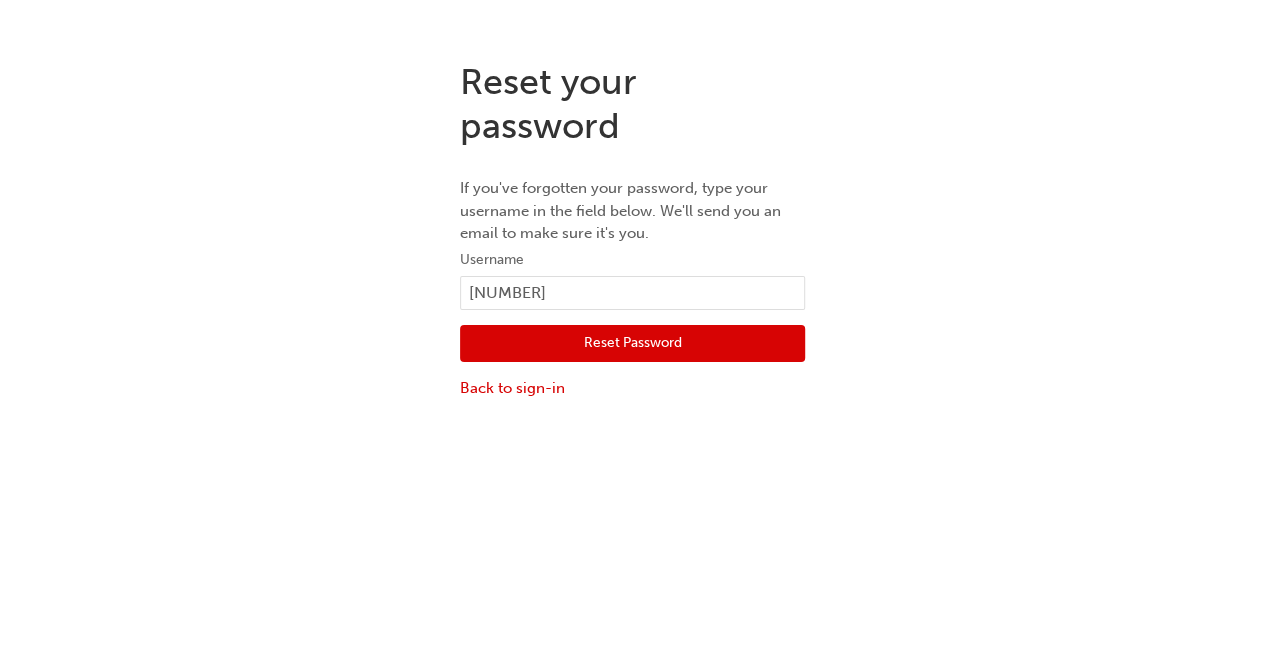 click on "Reset Password" at bounding box center [632, 344] 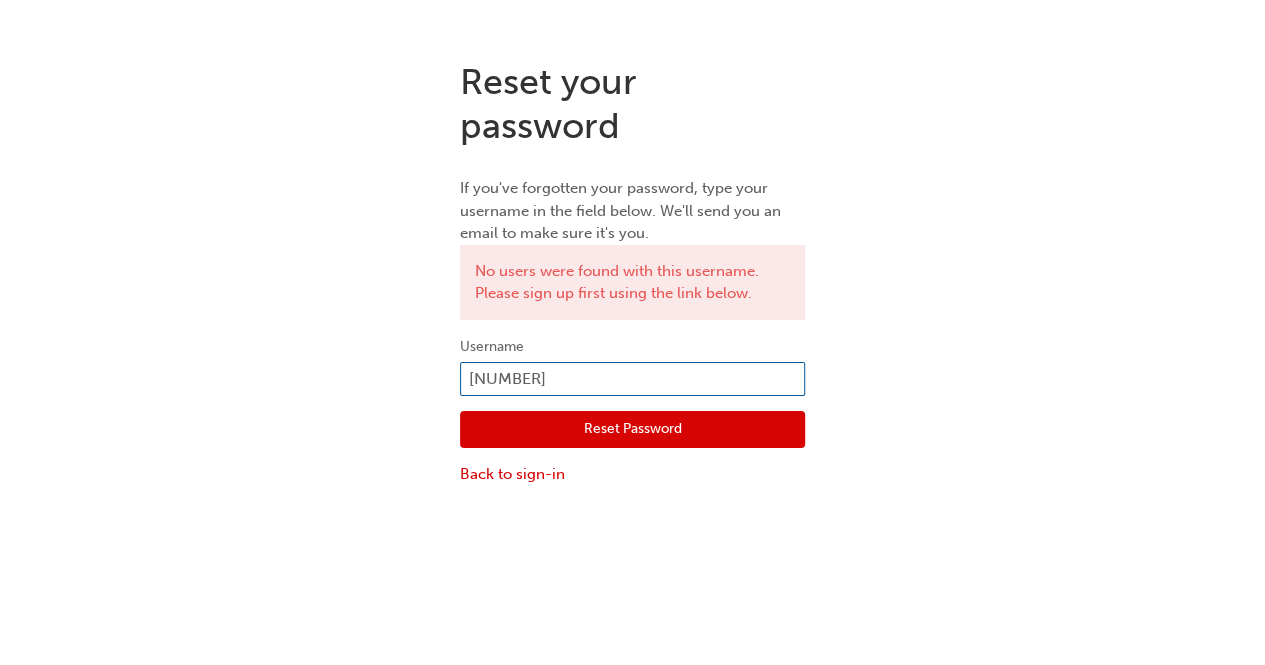click on "0005983212" at bounding box center [632, 379] 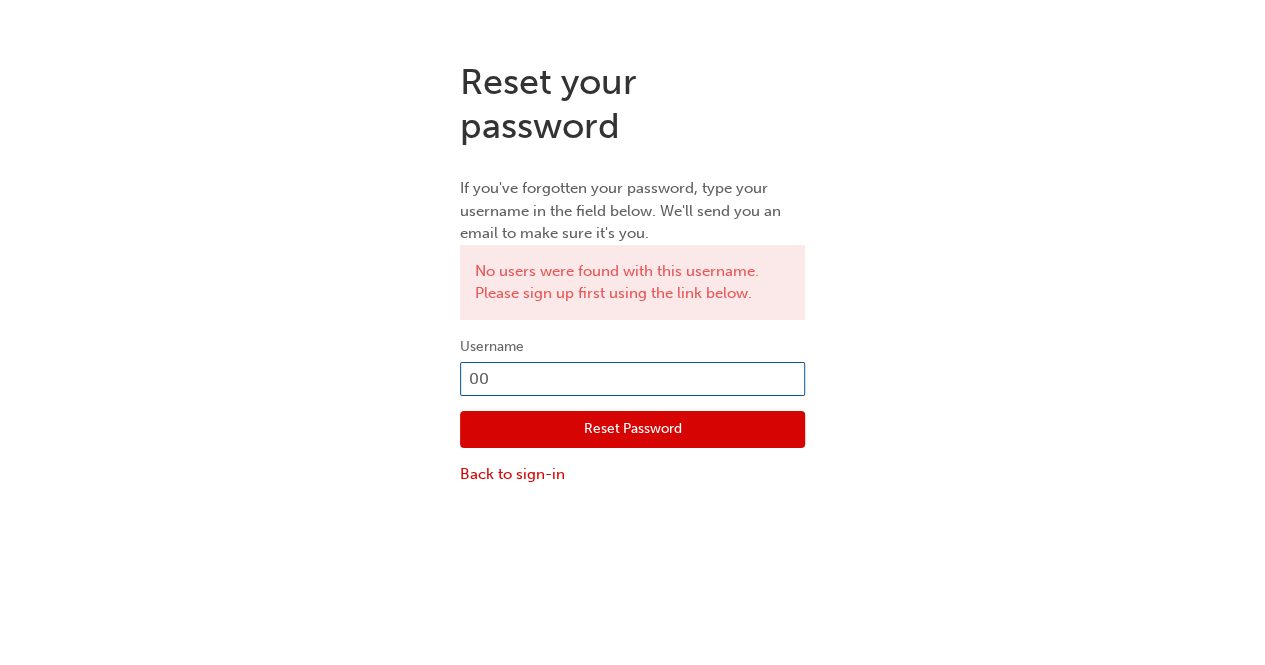 type on "0" 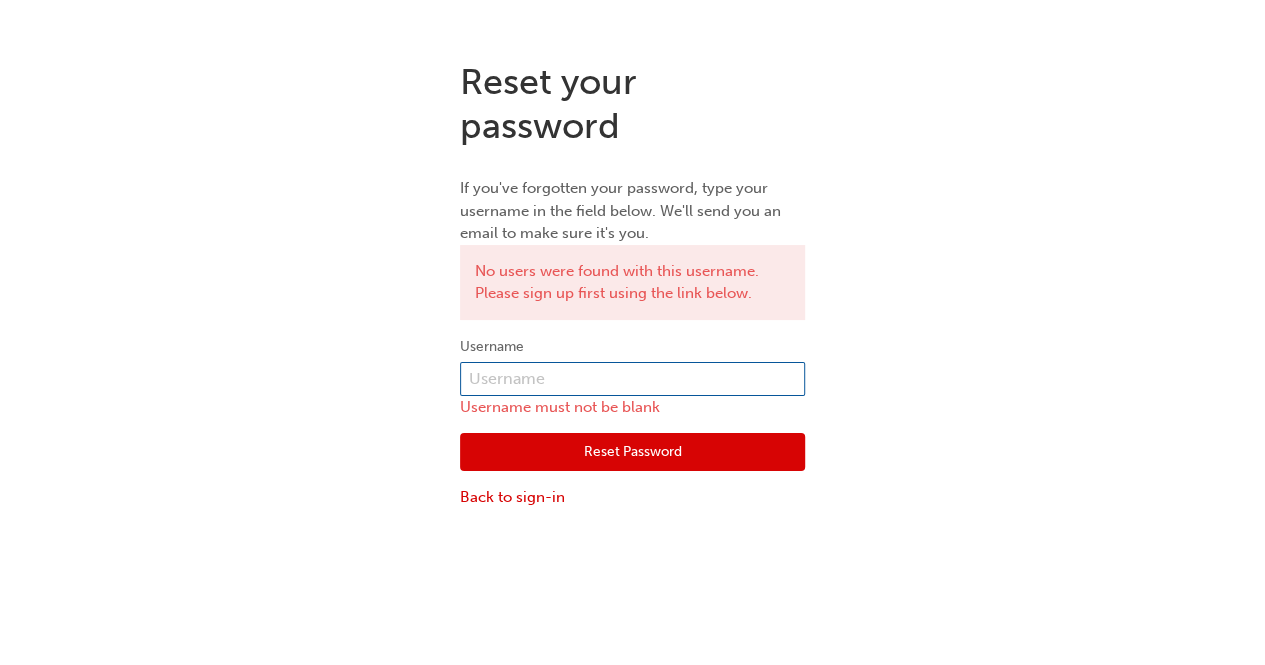 click at bounding box center [632, 379] 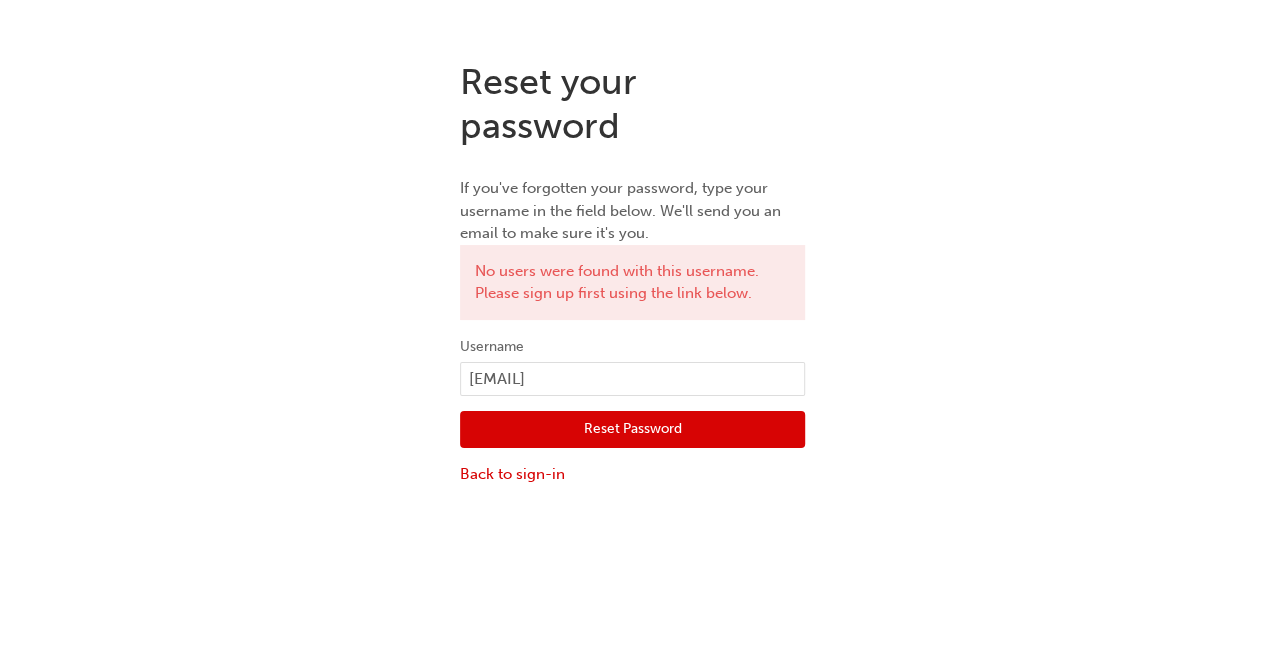 click on "Reset Password" at bounding box center (632, 430) 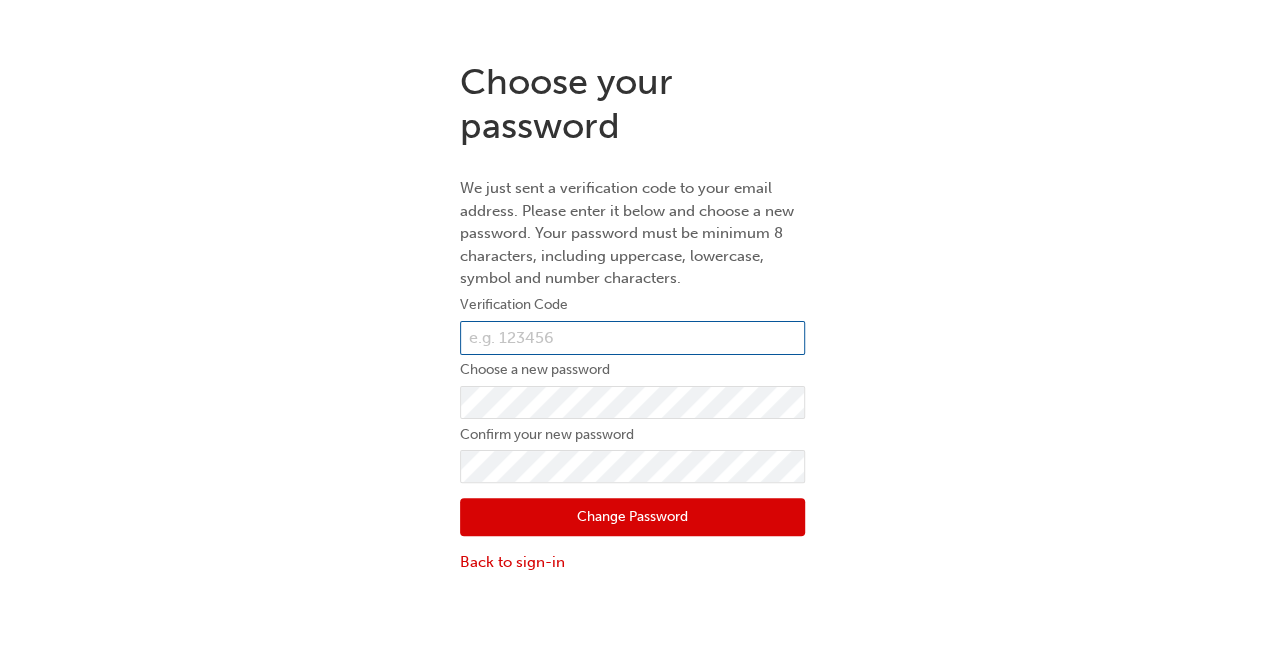 click at bounding box center [632, 338] 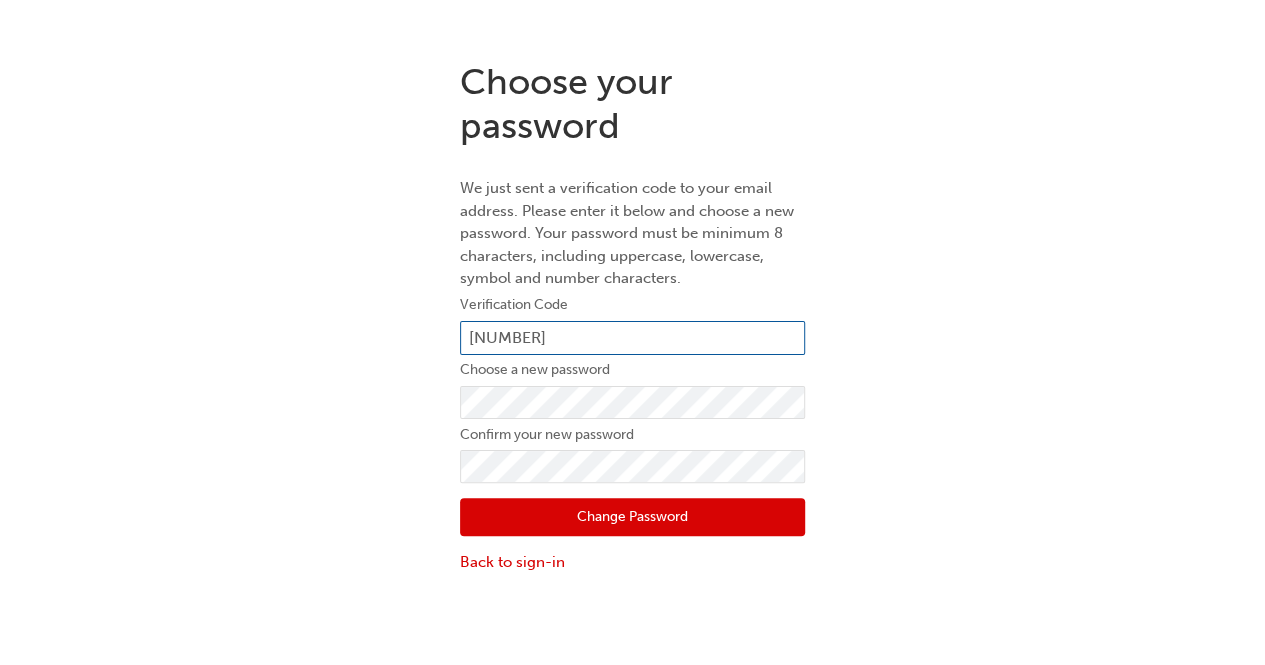 type on "159399" 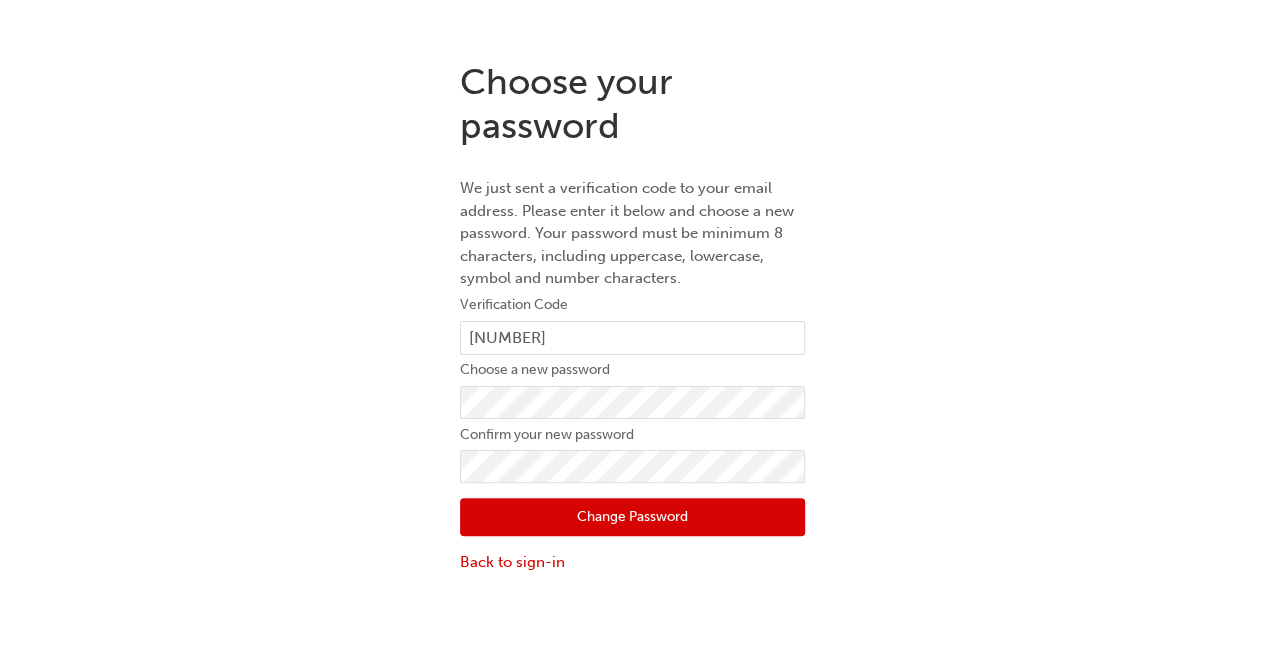 click on "Change Password" at bounding box center [632, 517] 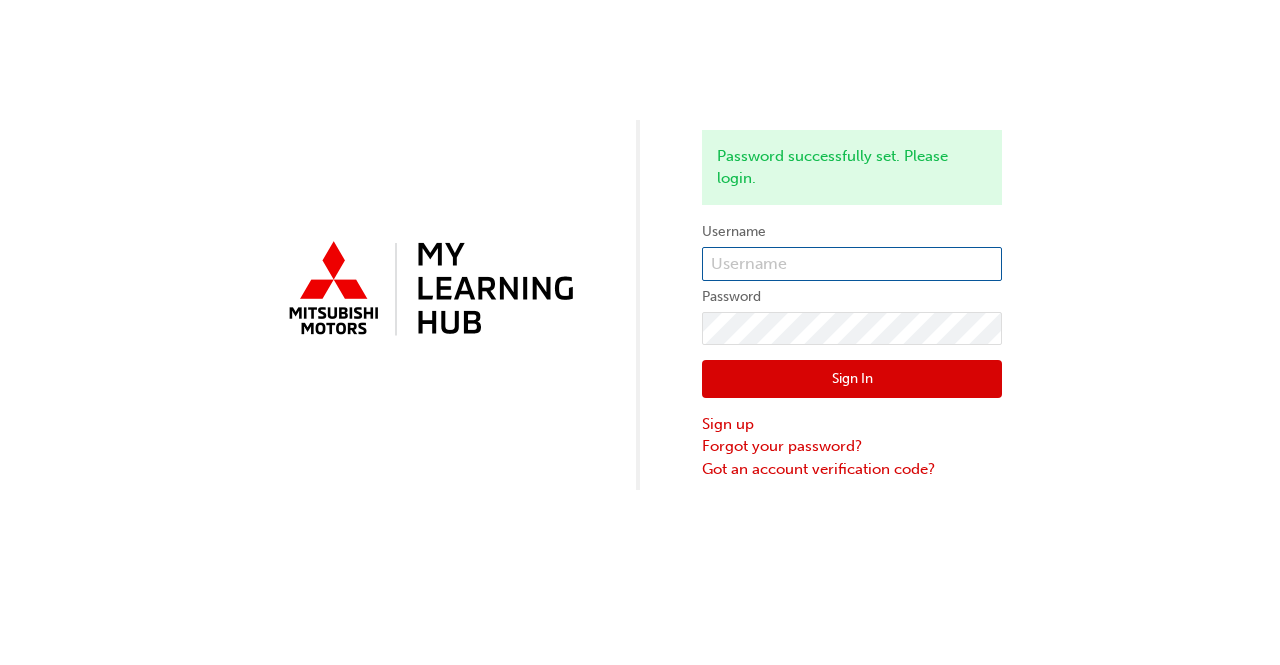 click at bounding box center (852, 264) 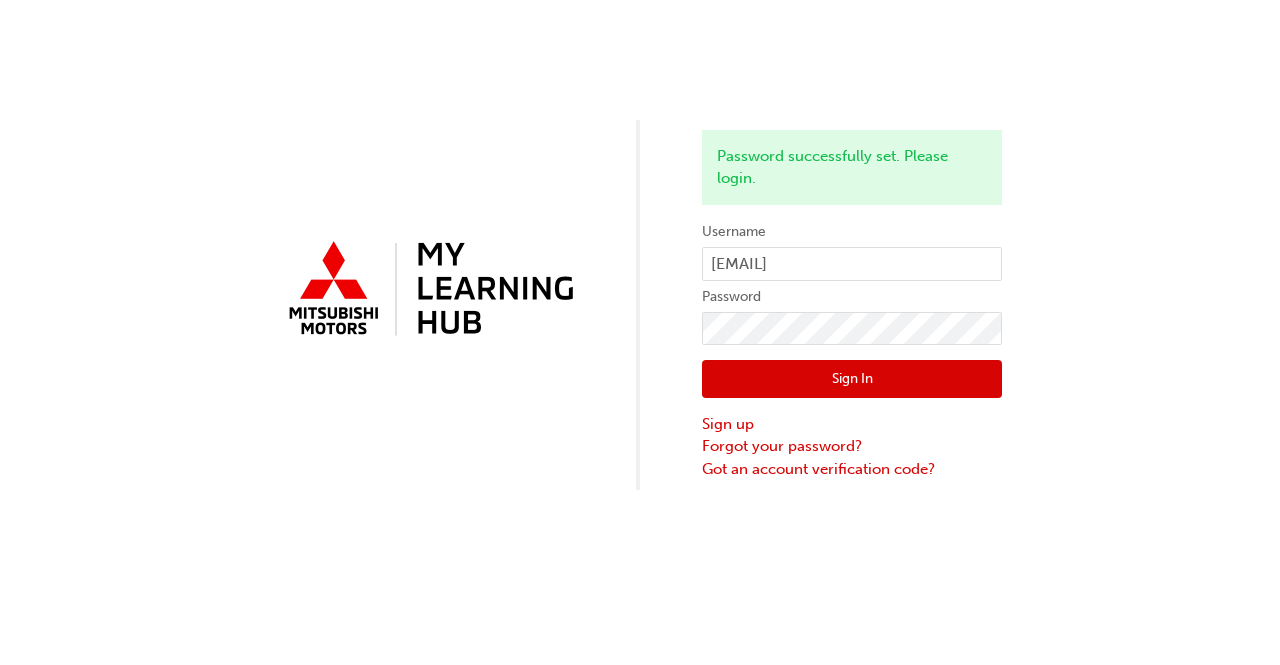 click on "Sign In" at bounding box center (852, 379) 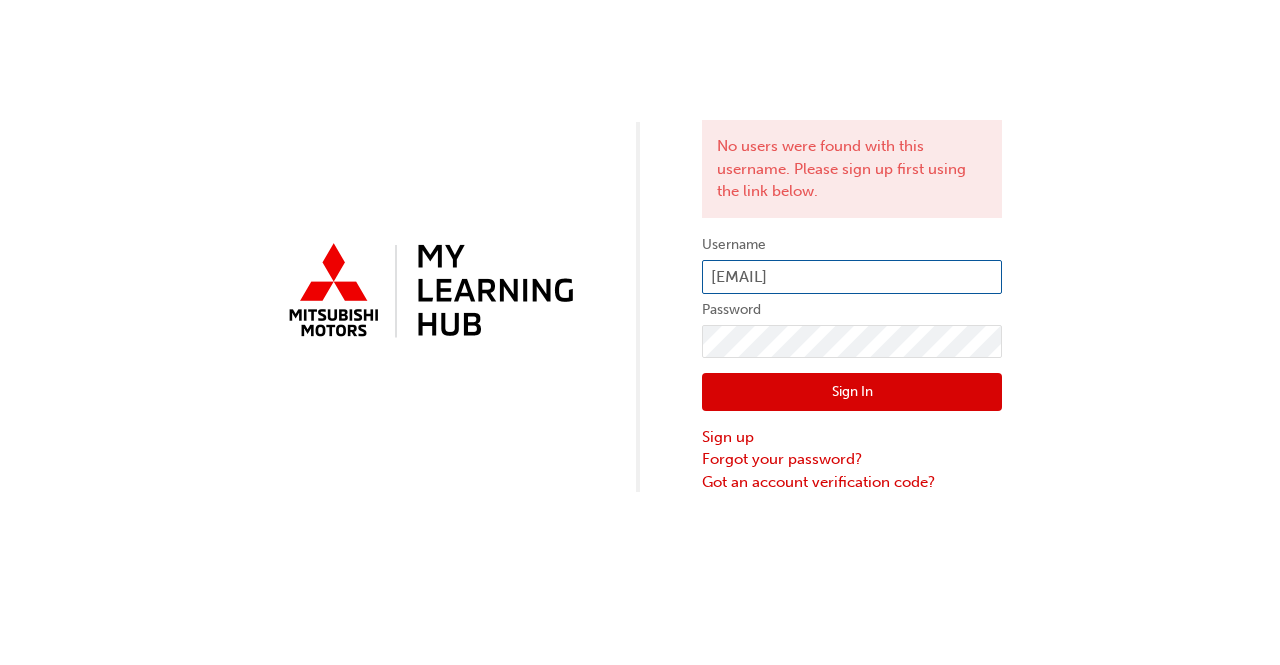 click on "[USERNAME]@example.com" at bounding box center [852, 277] 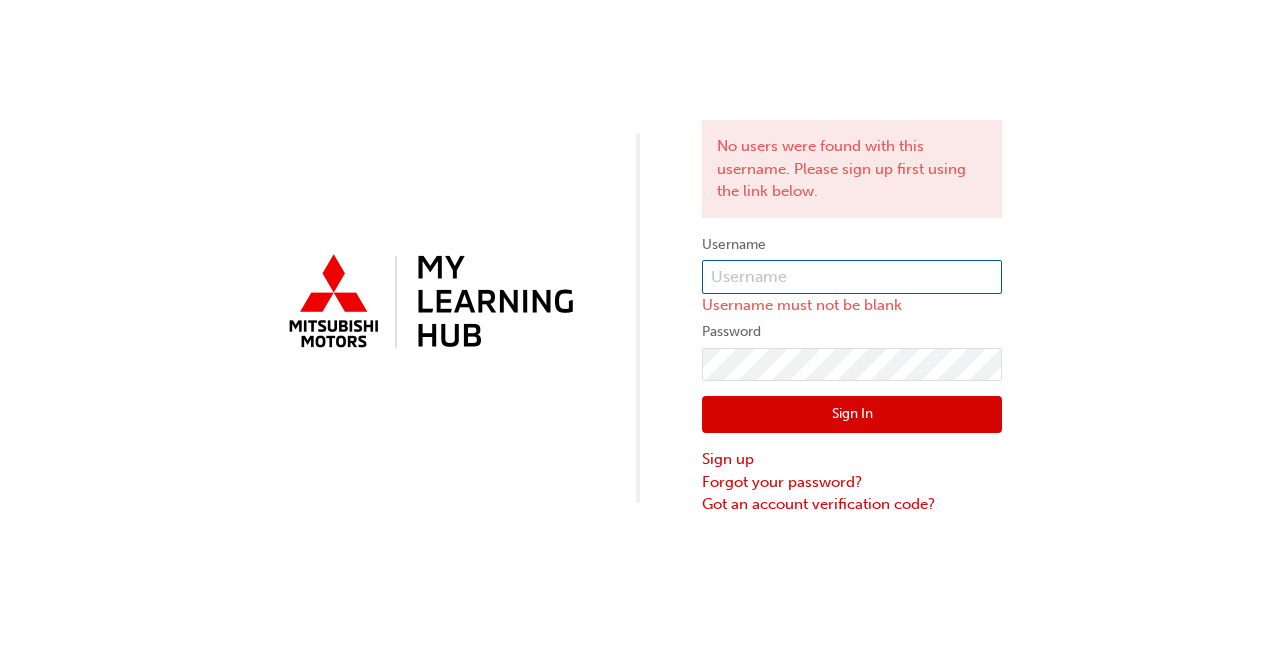 paste on "159399" 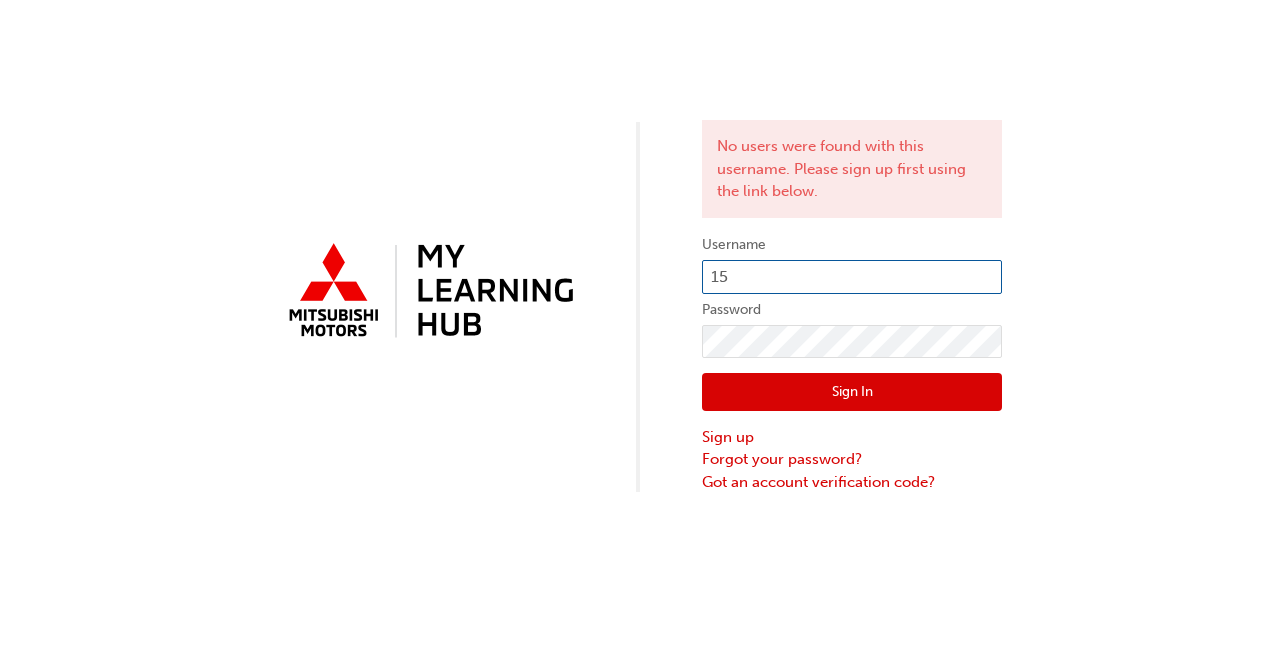 type on "1" 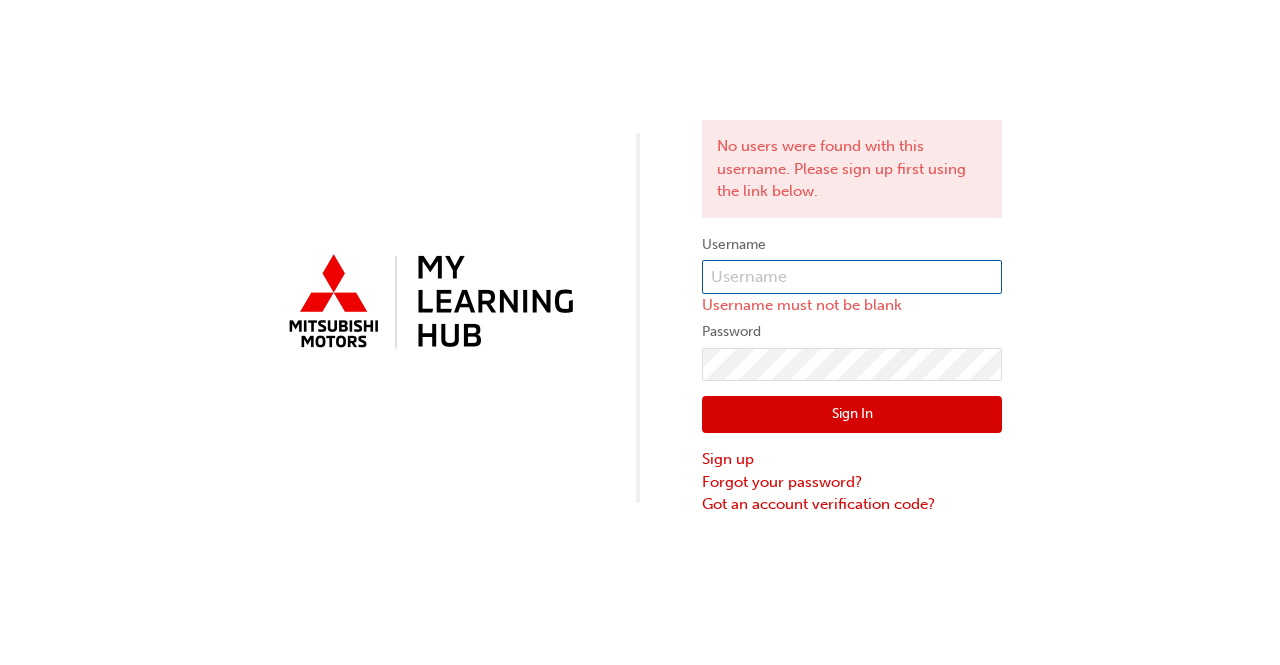 paste on "0005983212" 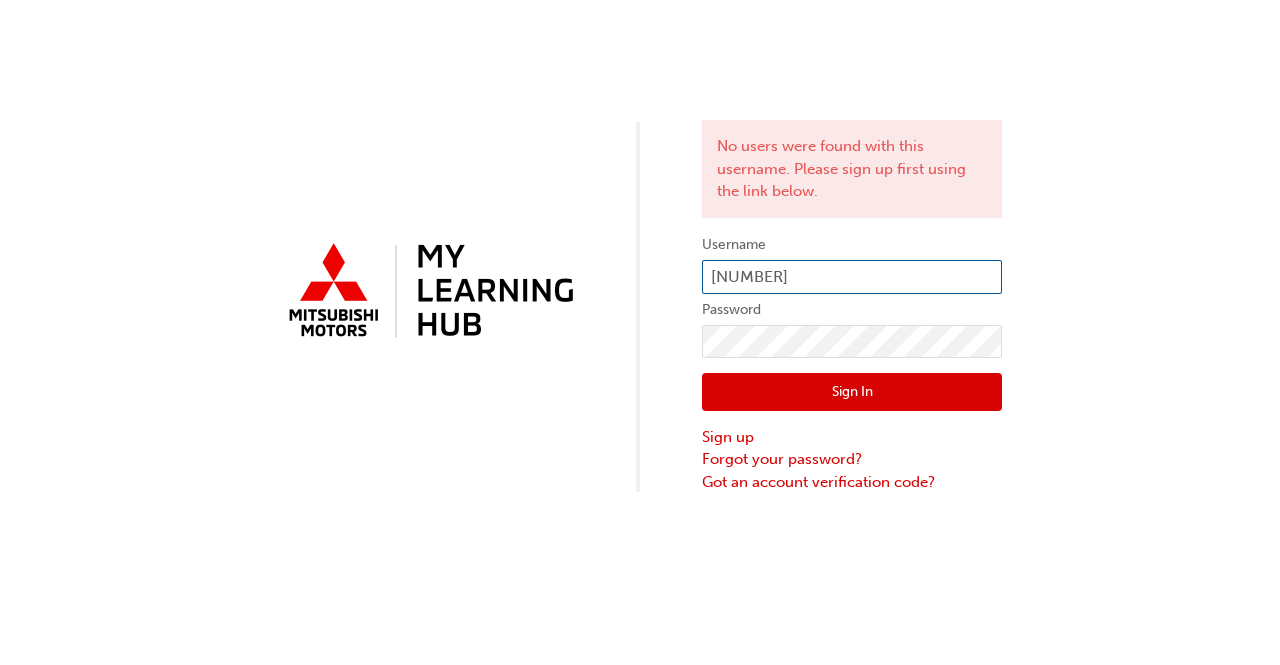 type on "0005983212" 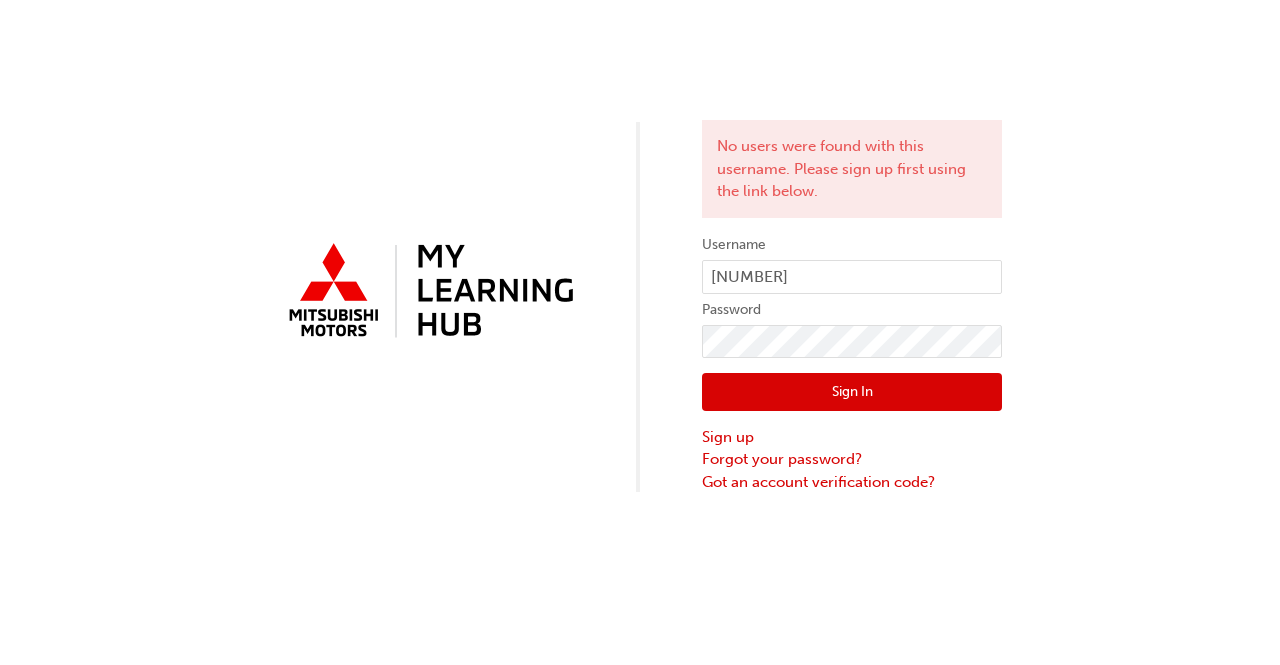 click on "Sign In" at bounding box center [852, 392] 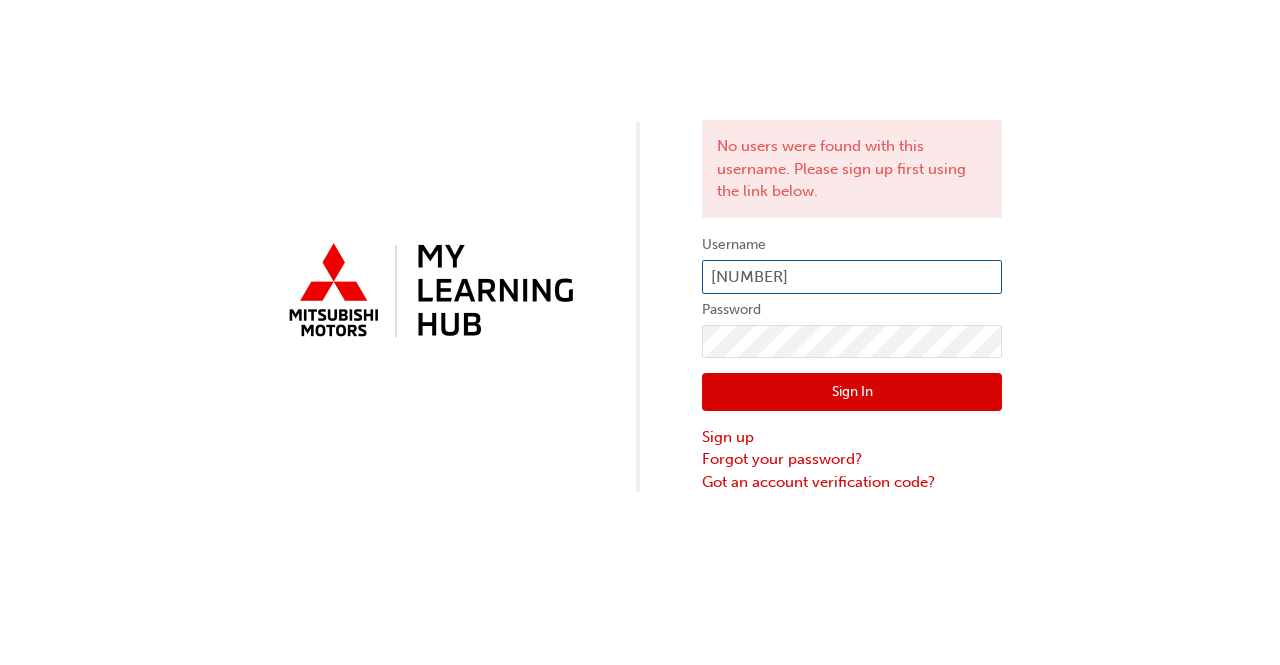 click on "0005983212" at bounding box center (852, 277) 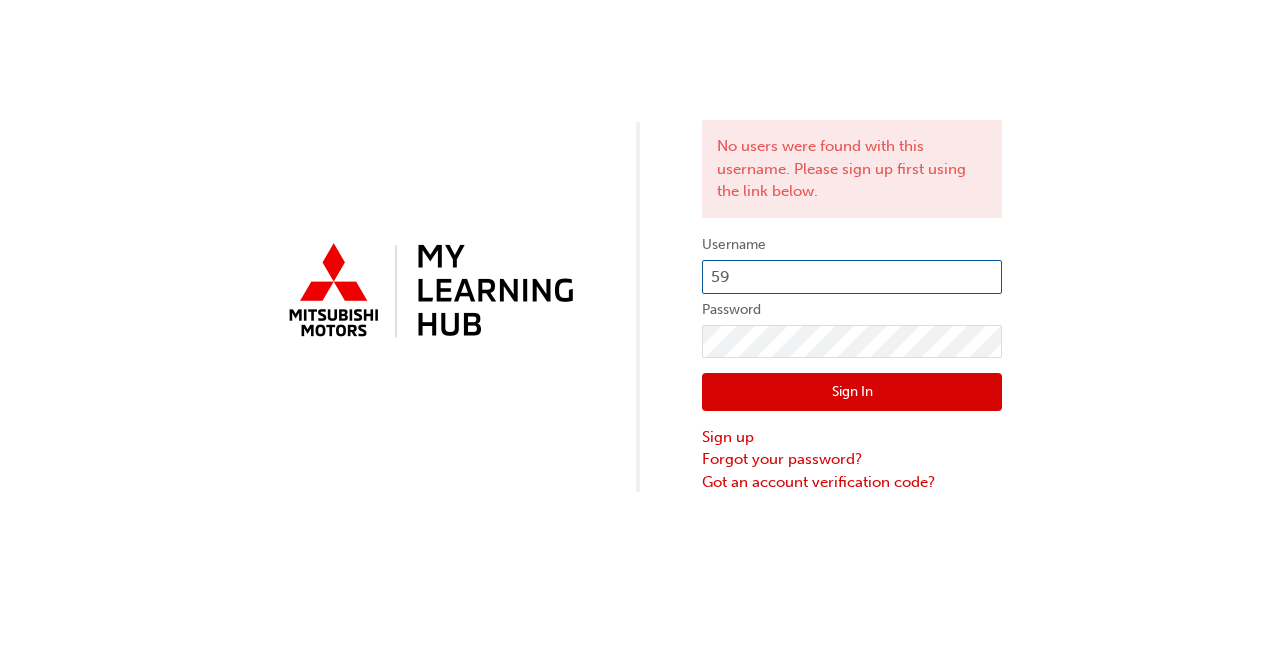 type on "5" 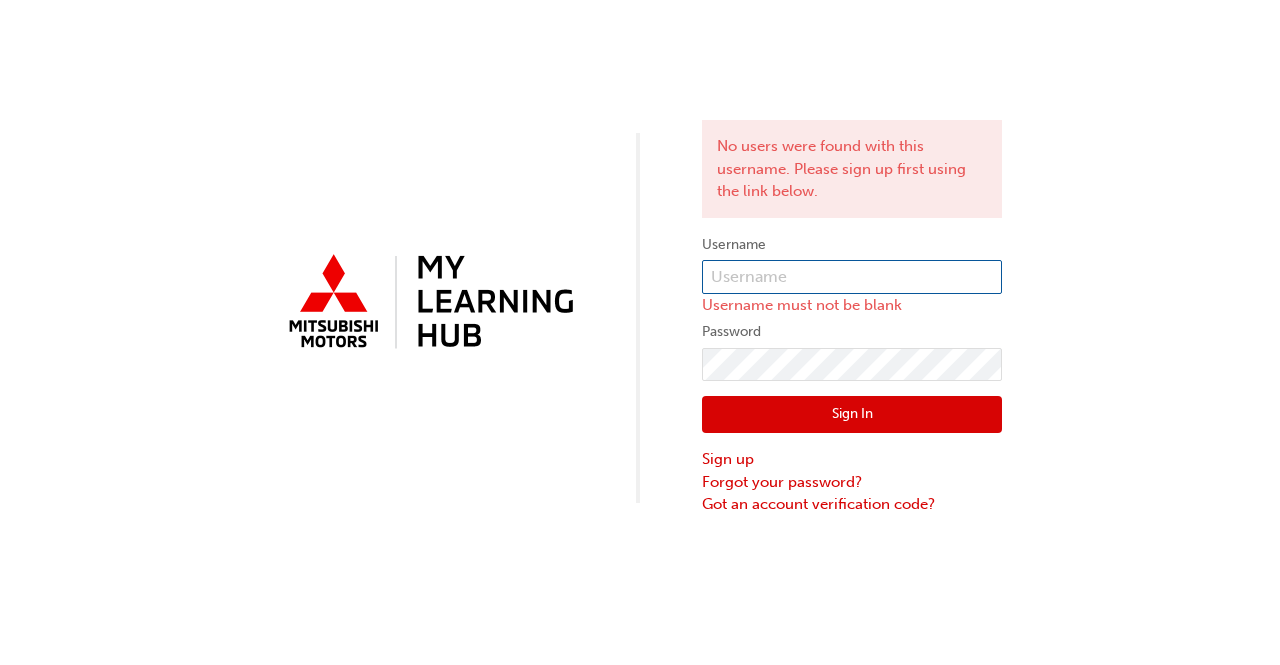 type 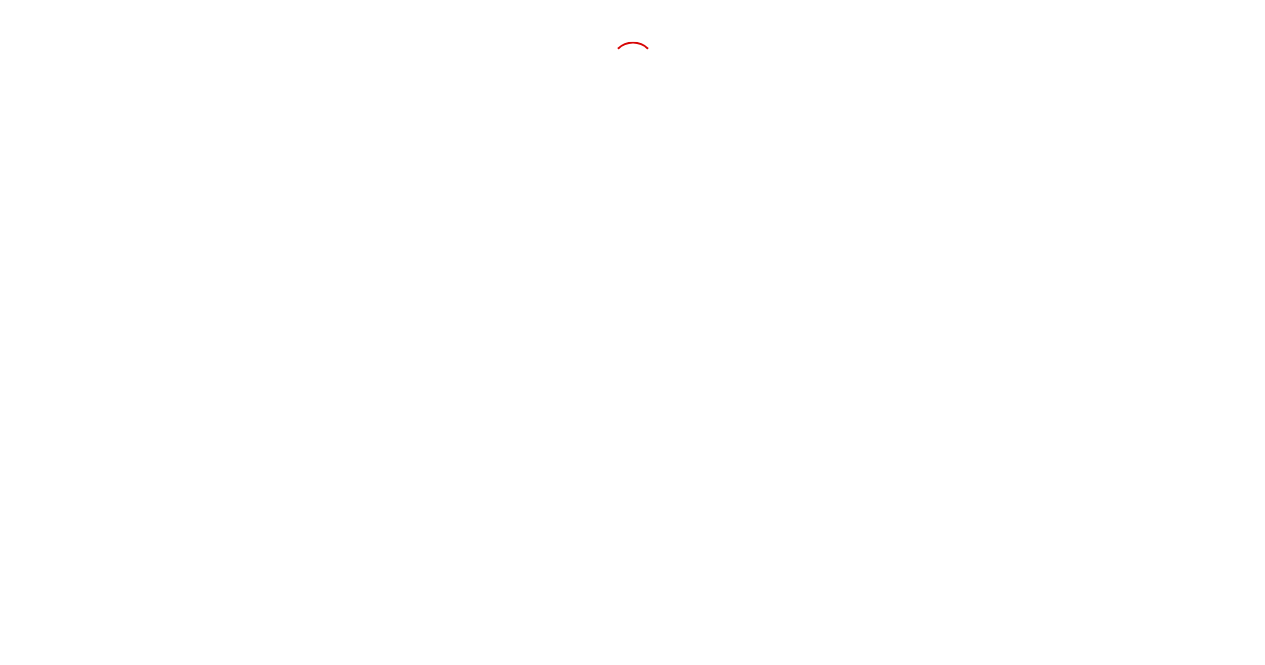 scroll, scrollTop: 0, scrollLeft: 0, axis: both 